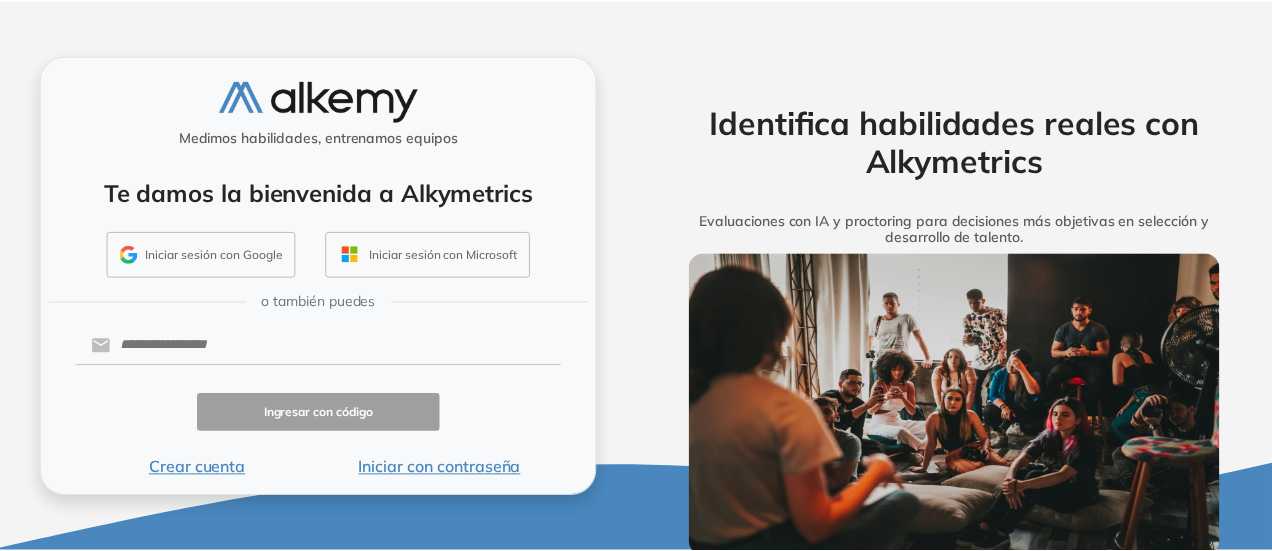 scroll, scrollTop: 0, scrollLeft: 0, axis: both 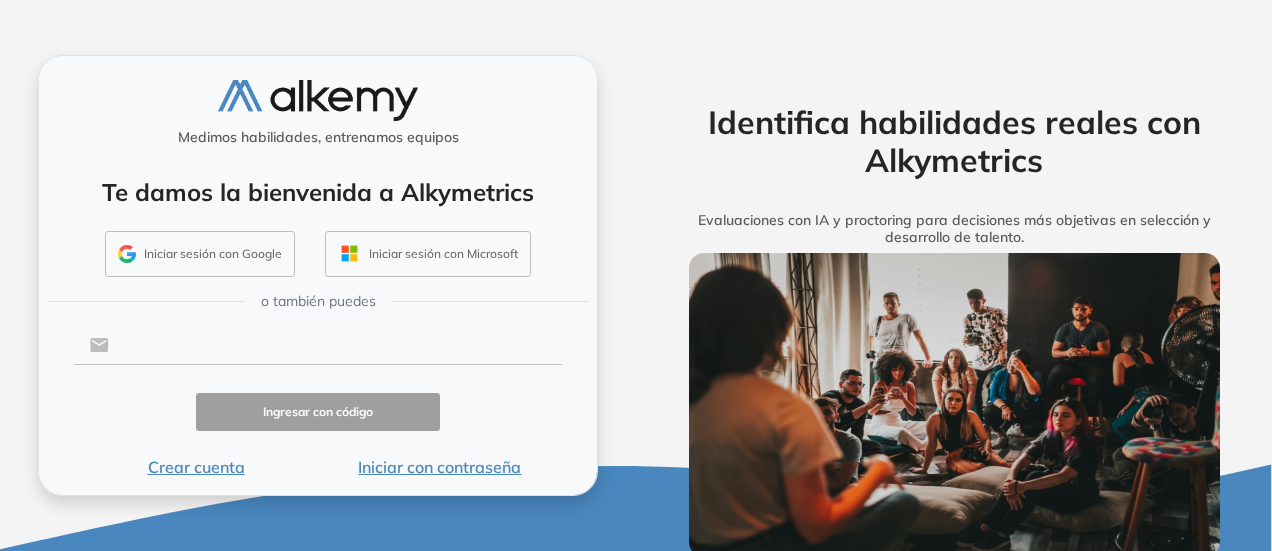 click at bounding box center [335, 345] 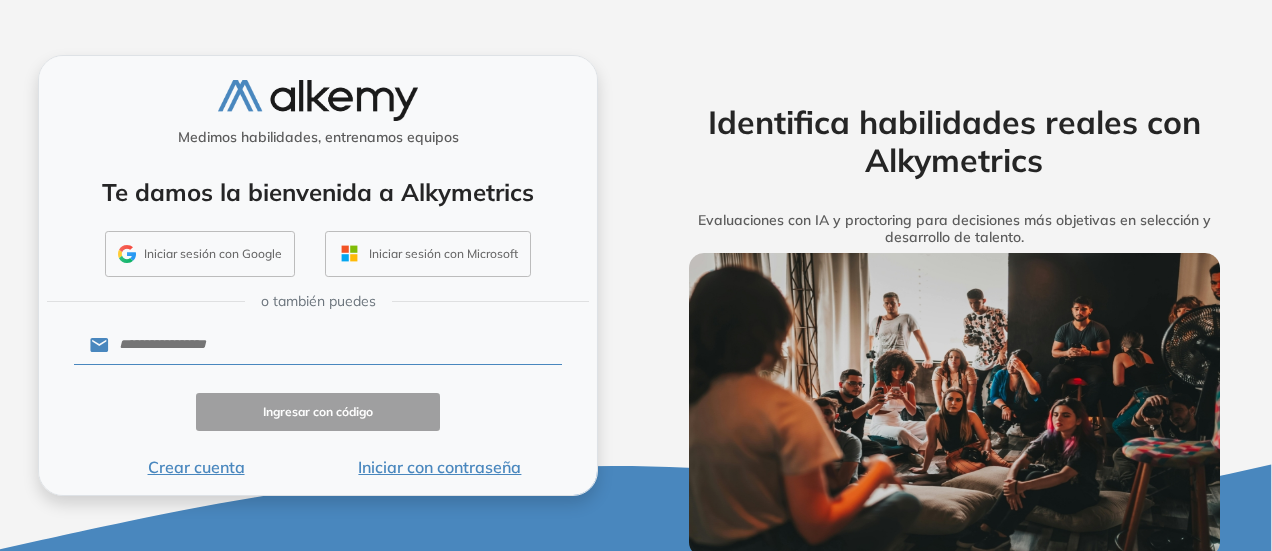 click on "Iniciar con contraseña" at bounding box center [440, 467] 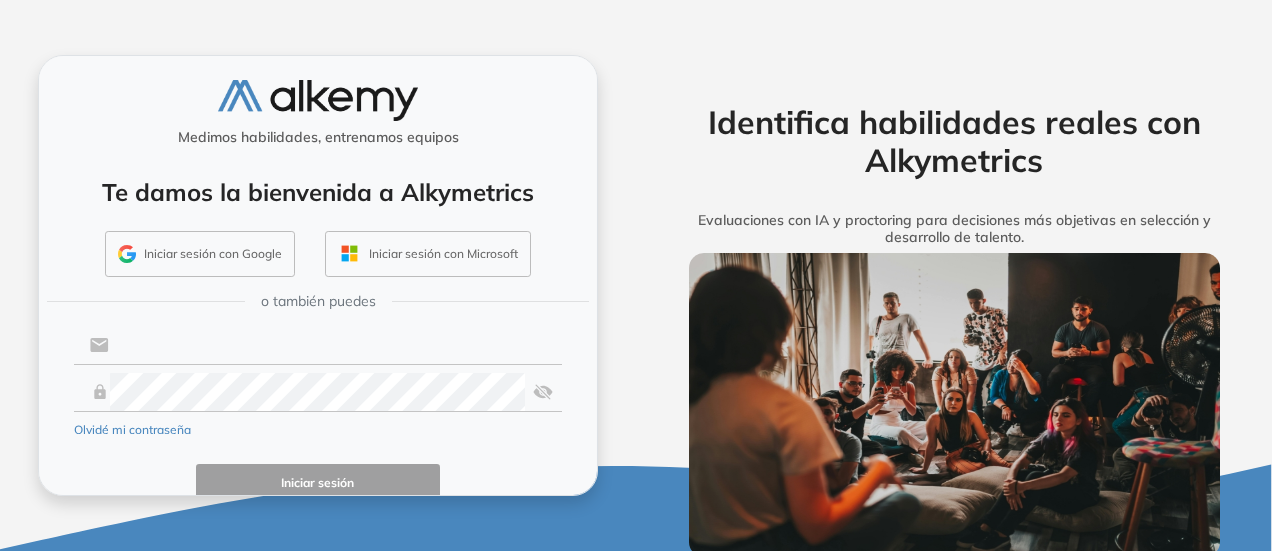 type on "**********" 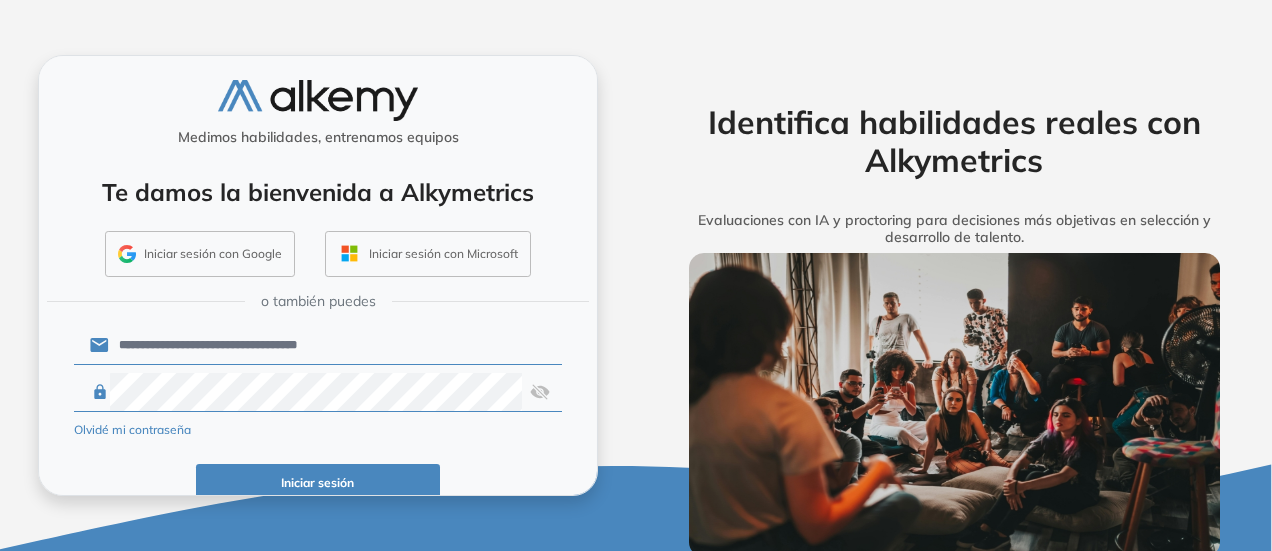 click on "**********" at bounding box center (335, 345) 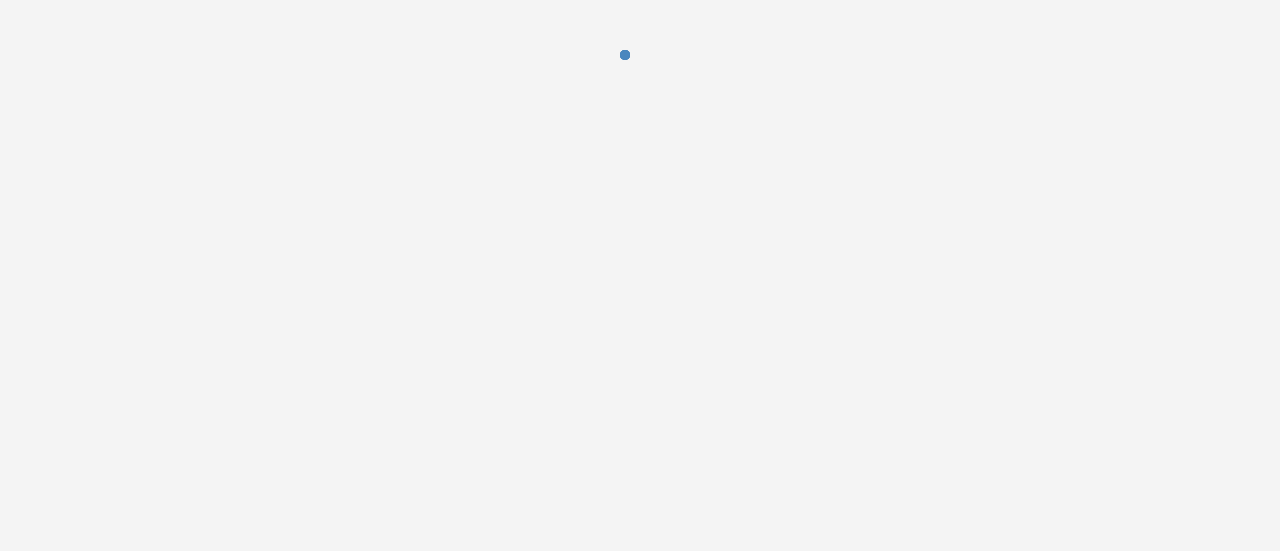 scroll, scrollTop: 0, scrollLeft: 0, axis: both 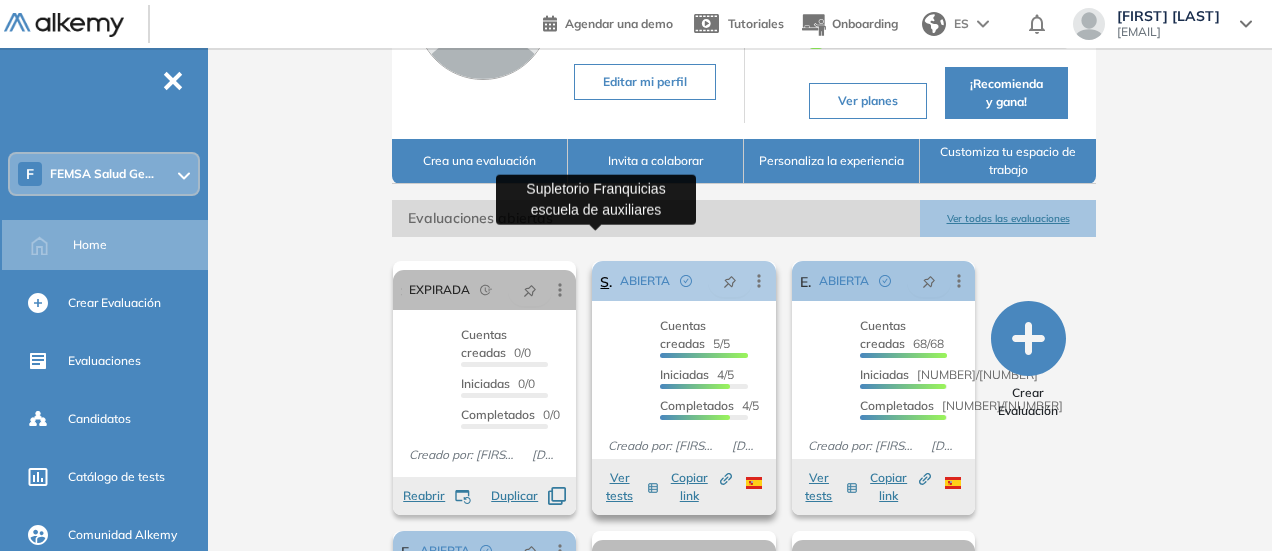 click on "Supletorio Franquicias escuela de auxiliares" at bounding box center (605, 281) 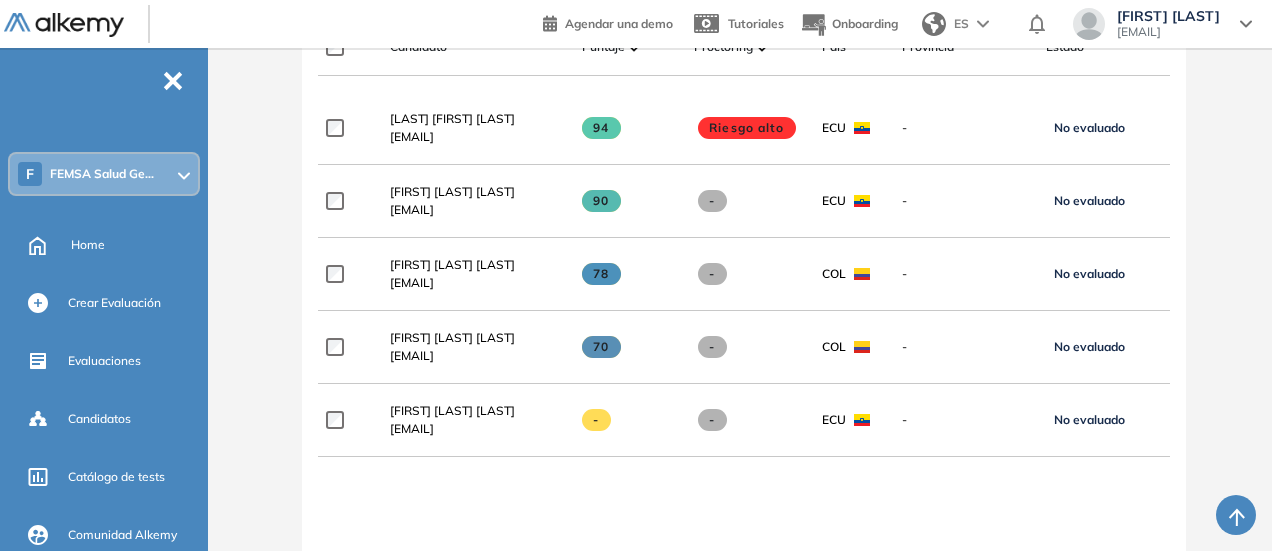 scroll, scrollTop: 605, scrollLeft: 0, axis: vertical 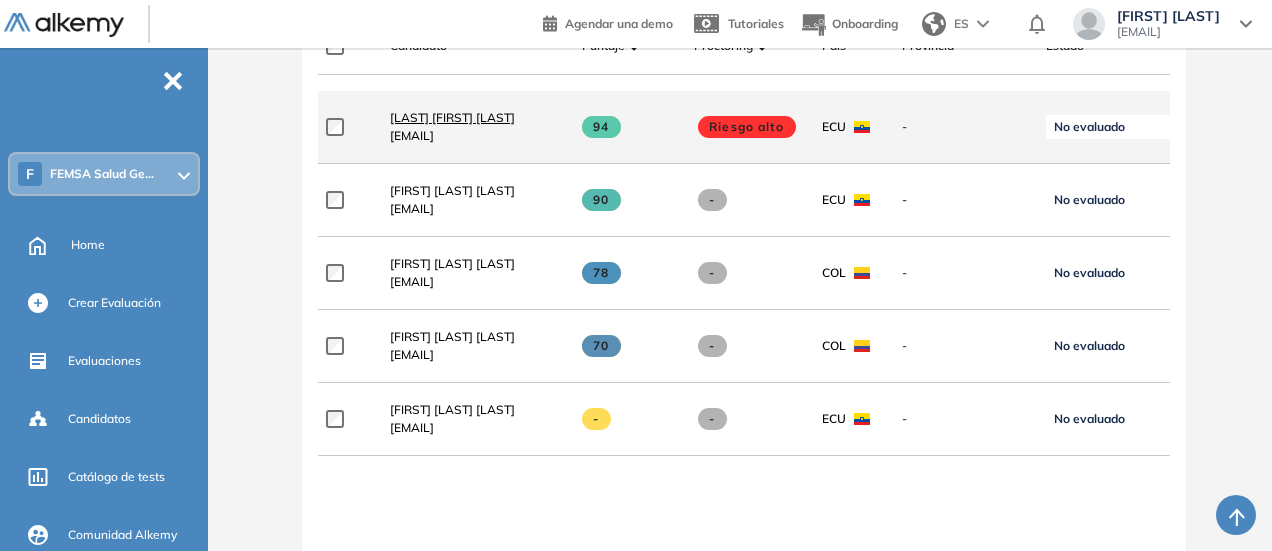 click on "[LAST] [FIRST] [LAST]" at bounding box center (452, 117) 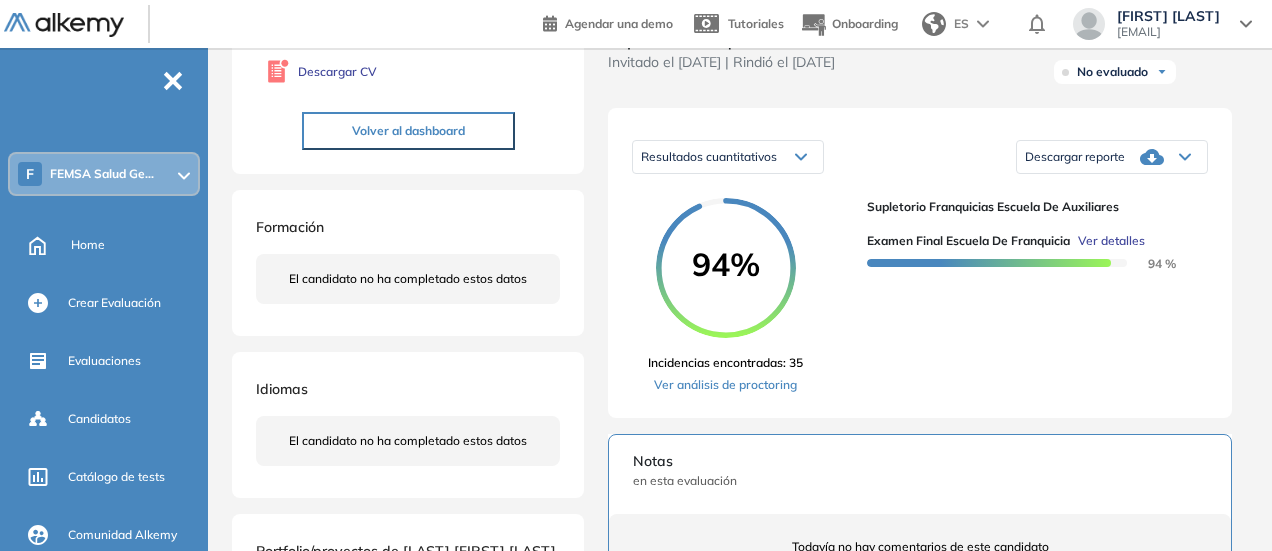 scroll, scrollTop: 252, scrollLeft: 0, axis: vertical 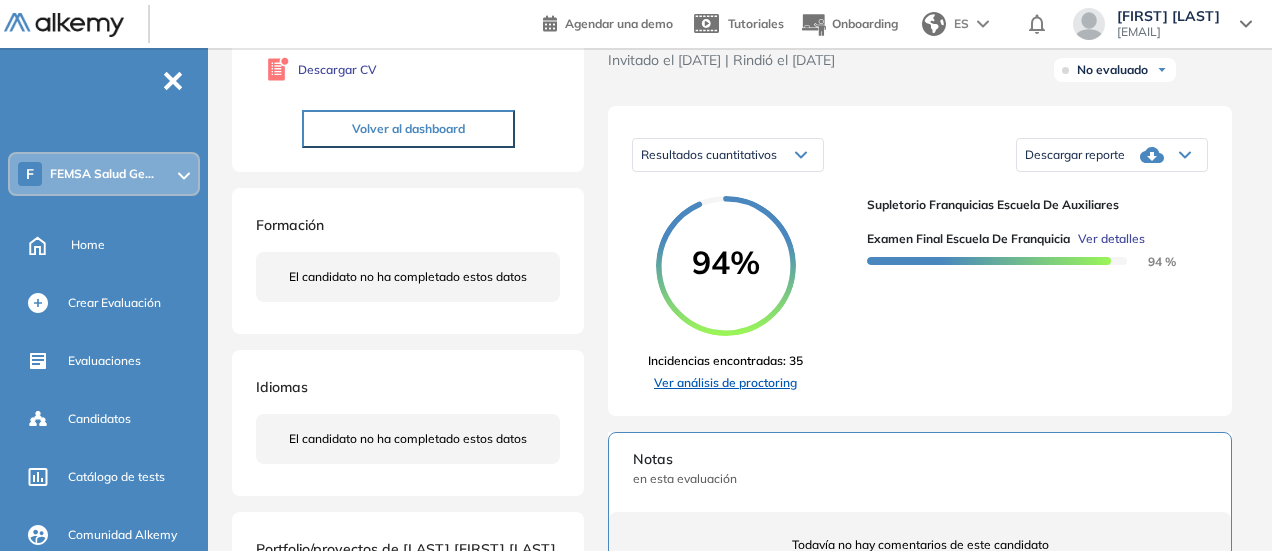 click on "Ver análisis de proctoring" at bounding box center [725, 383] 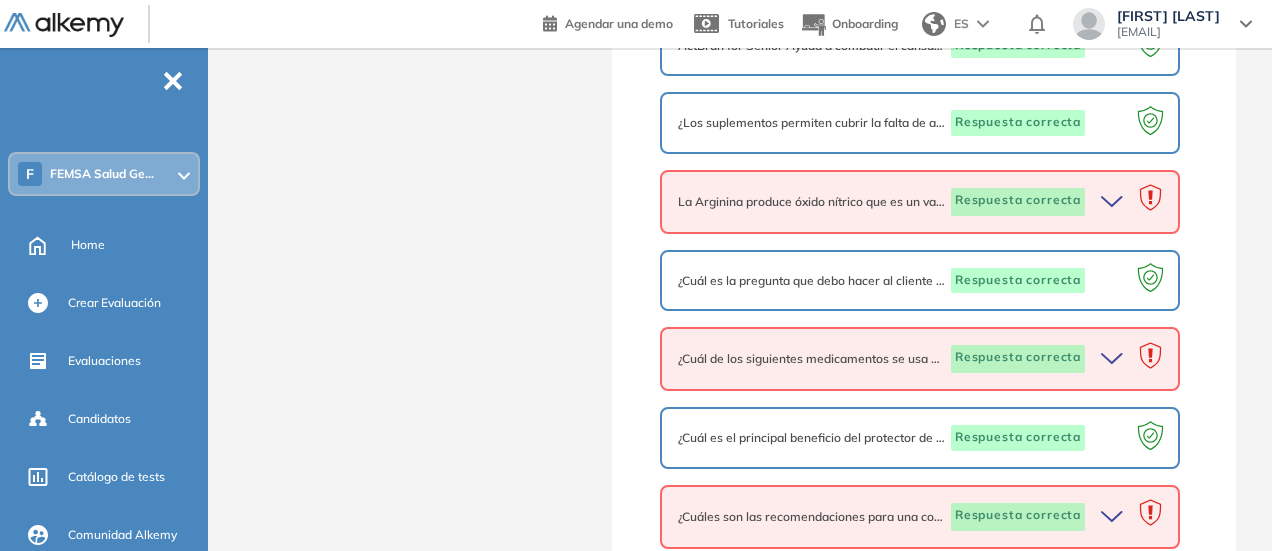 scroll, scrollTop: 4378, scrollLeft: 0, axis: vertical 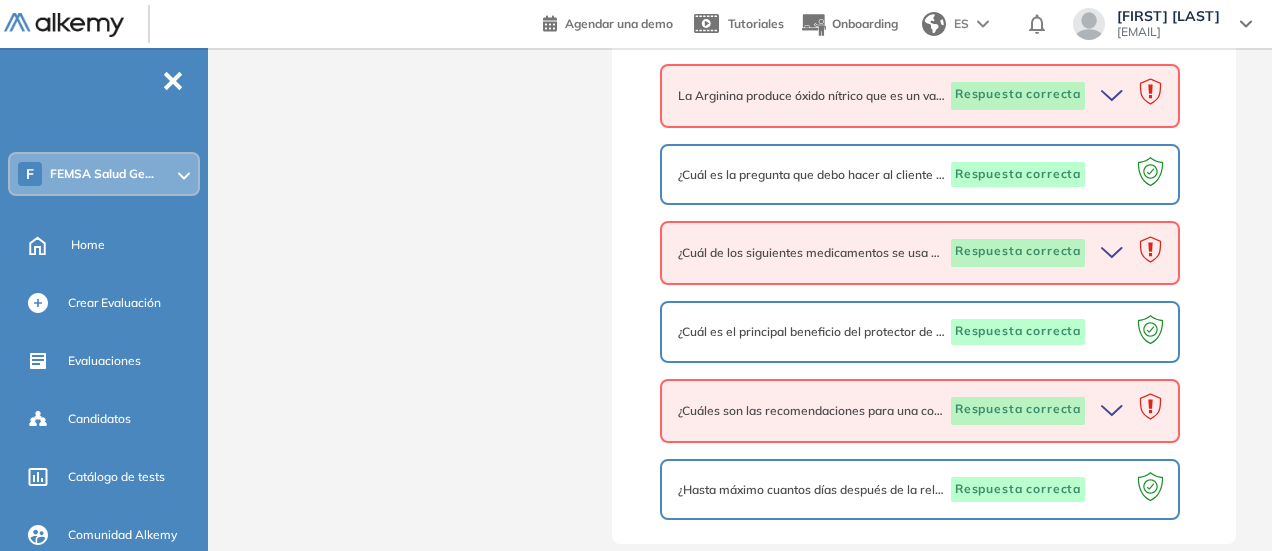 click on "Respuesta correcta" at bounding box center [1018, 175] 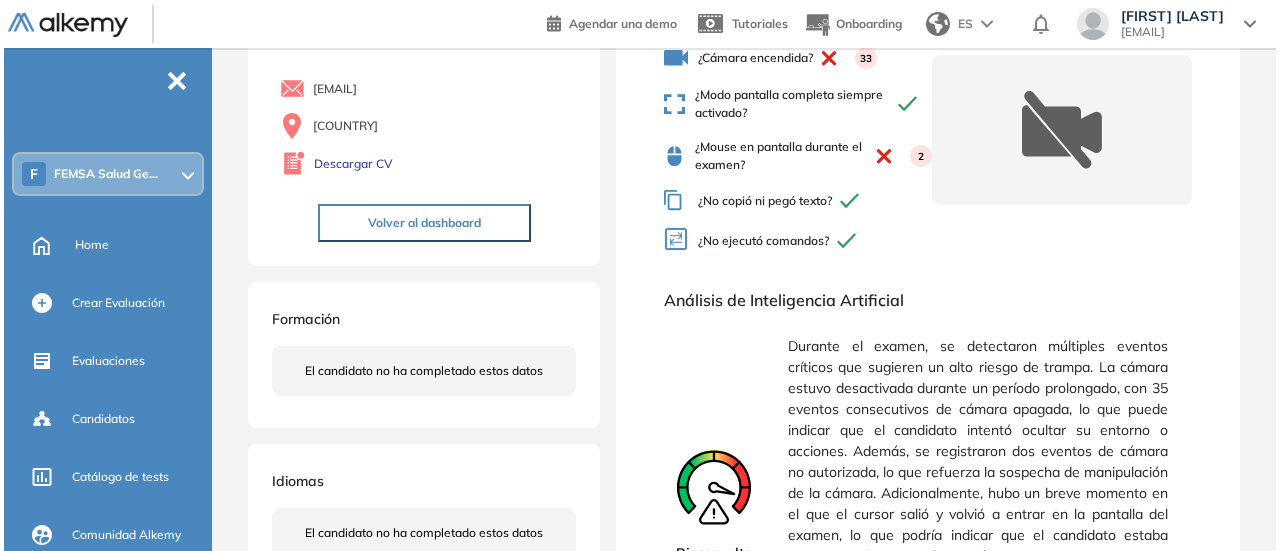 scroll, scrollTop: 0, scrollLeft: 0, axis: both 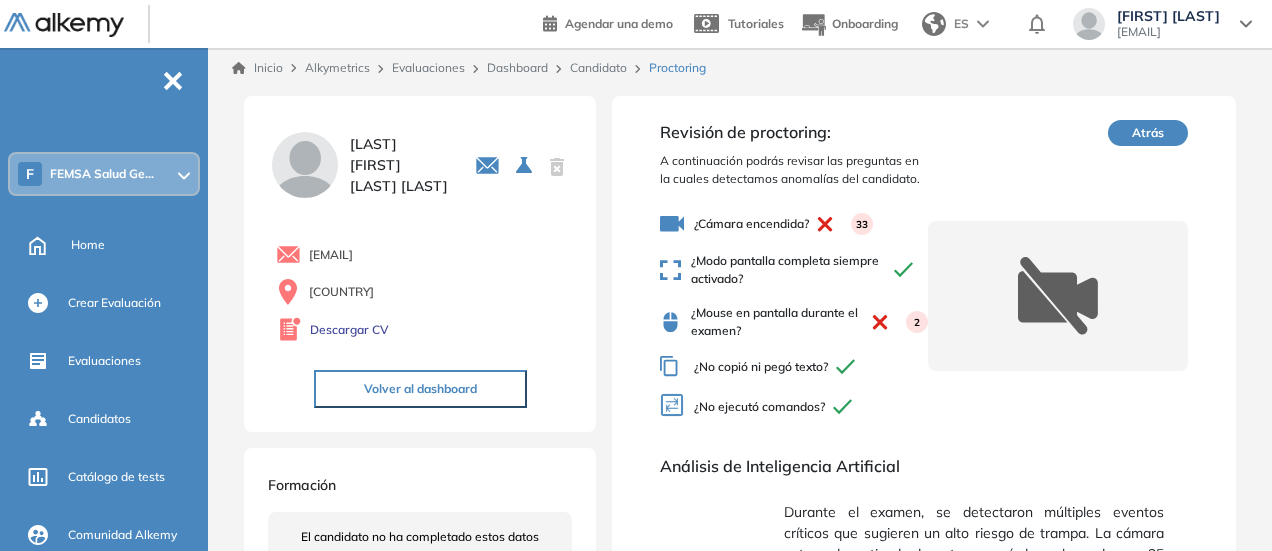 click on "Inicio Alkymetrics Evaluaciones Dashboard Candidato Proctoring" at bounding box center [744, 68] 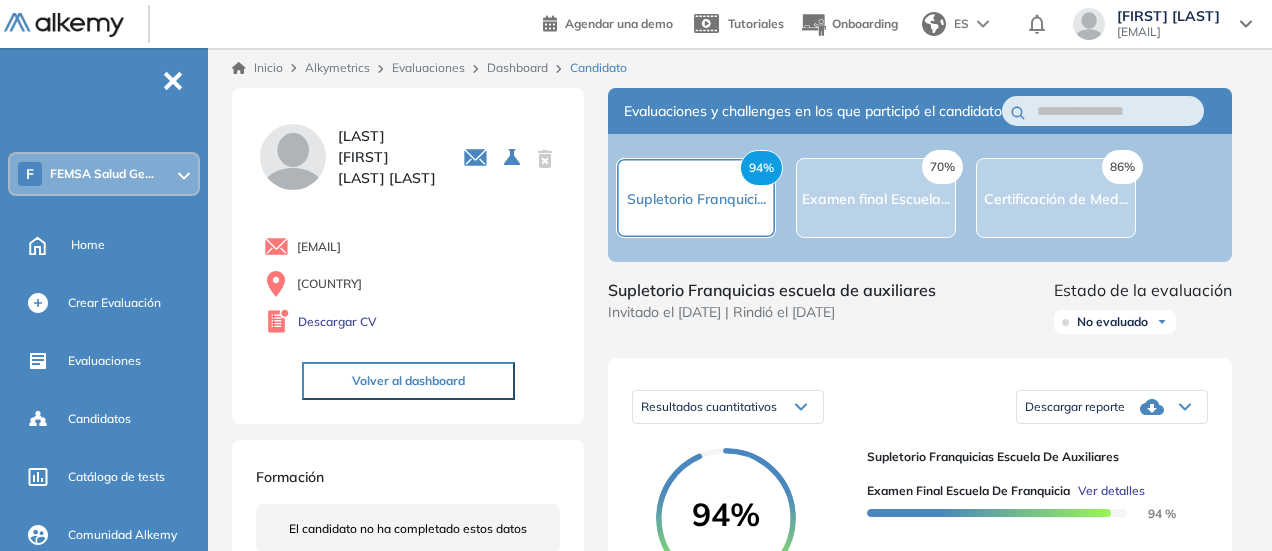 click on "Inicio Alkymetrics Evaluaciones Dashboard Candidato" at bounding box center [744, 68] 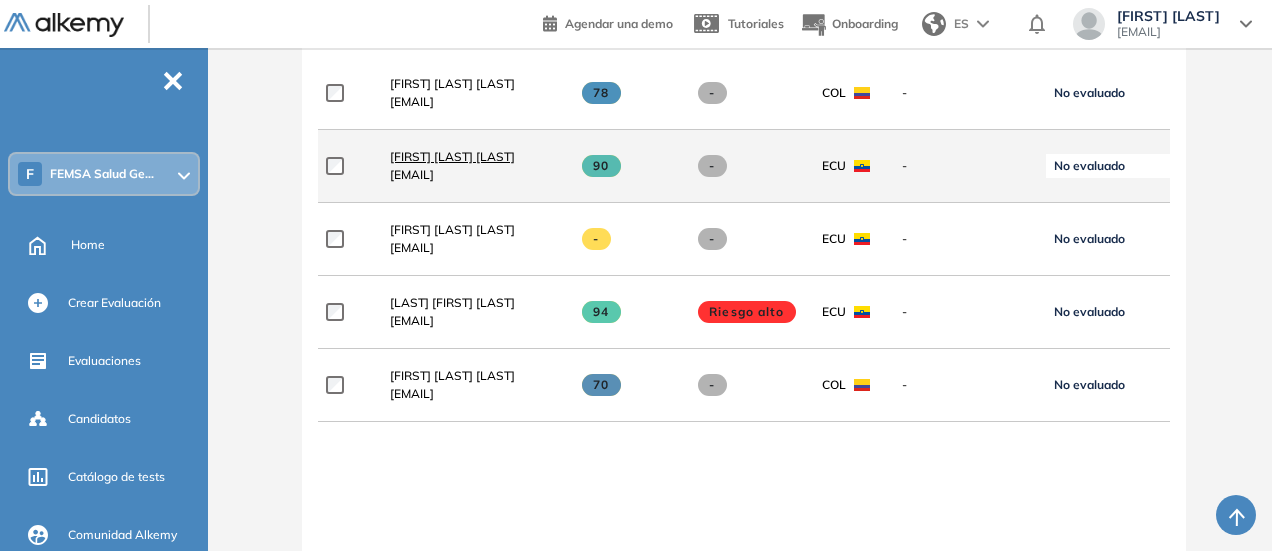 scroll, scrollTop: 638, scrollLeft: 0, axis: vertical 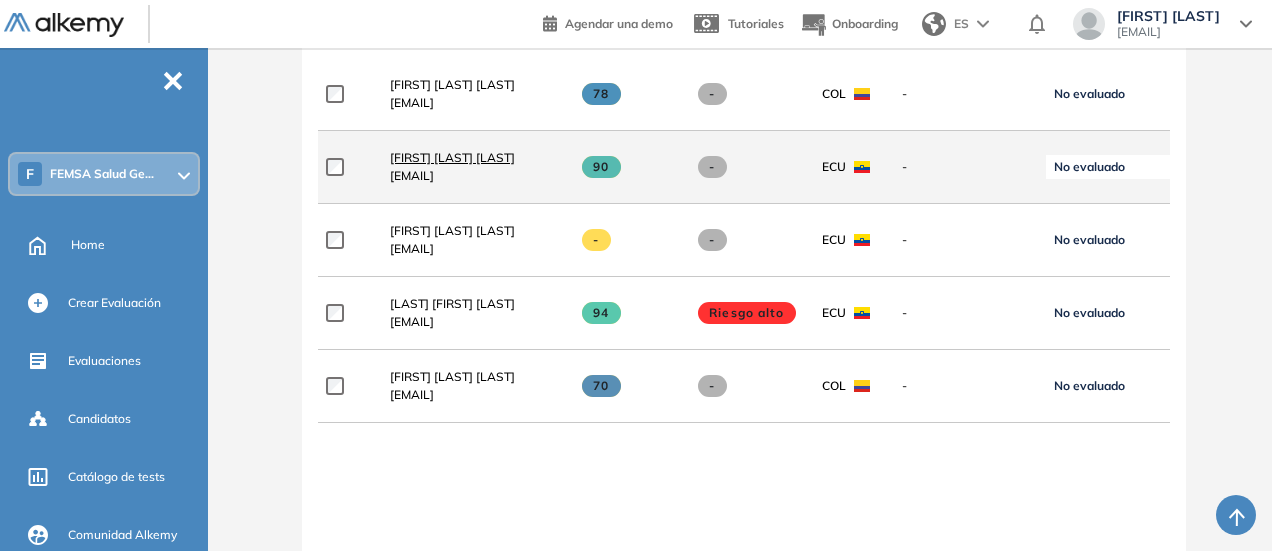 click on "[FIRST] [LAST] [LAST]" at bounding box center (452, 157) 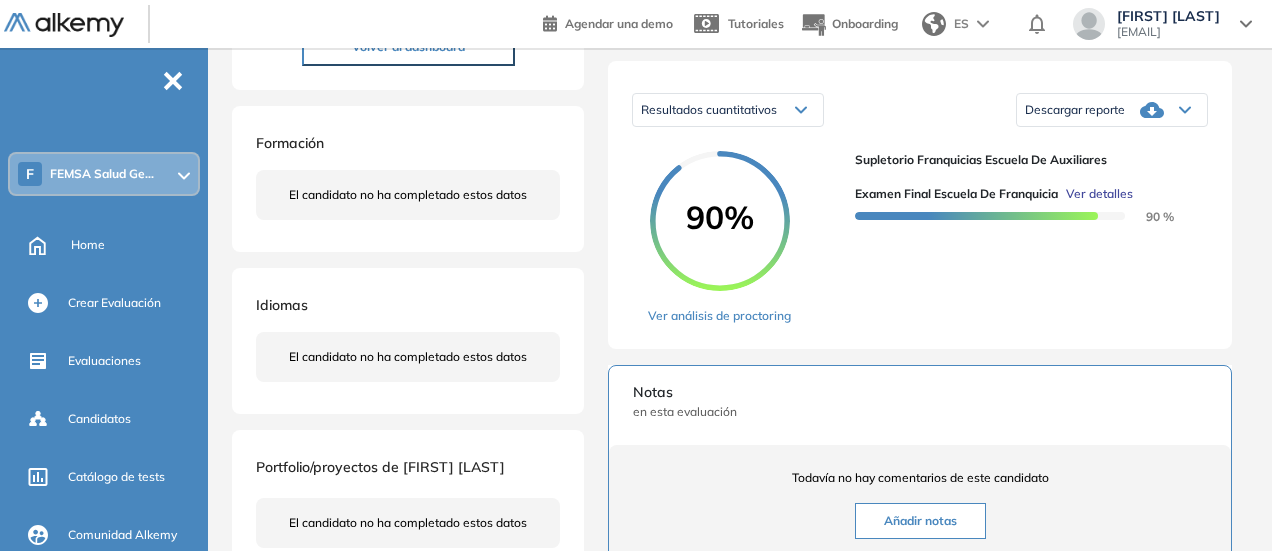 scroll, scrollTop: 300, scrollLeft: 0, axis: vertical 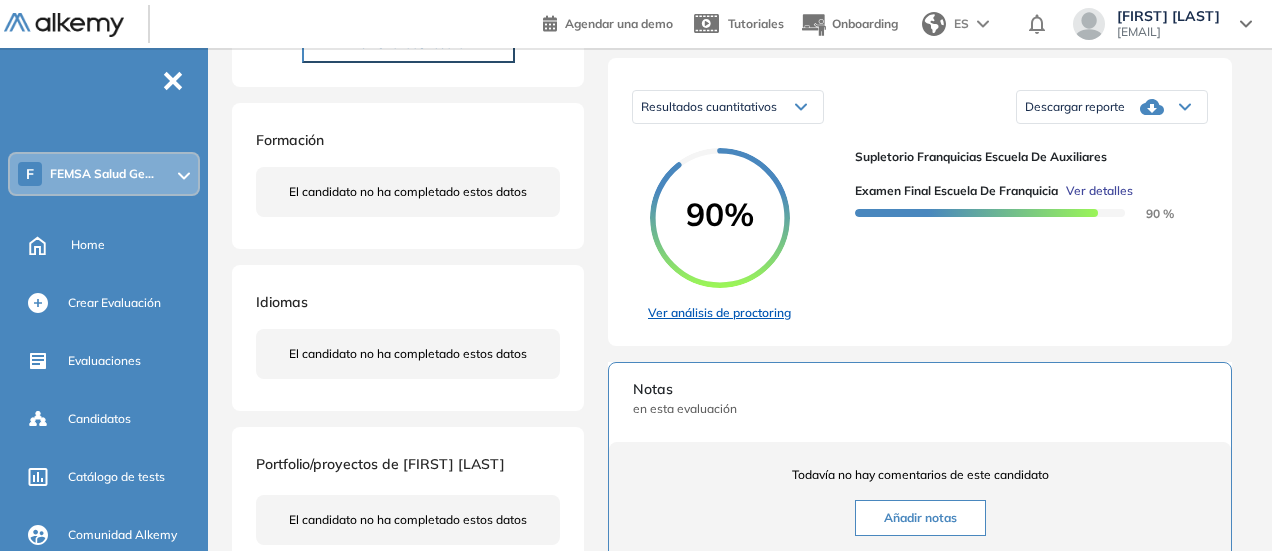 click on "Ver análisis de proctoring" at bounding box center [719, 313] 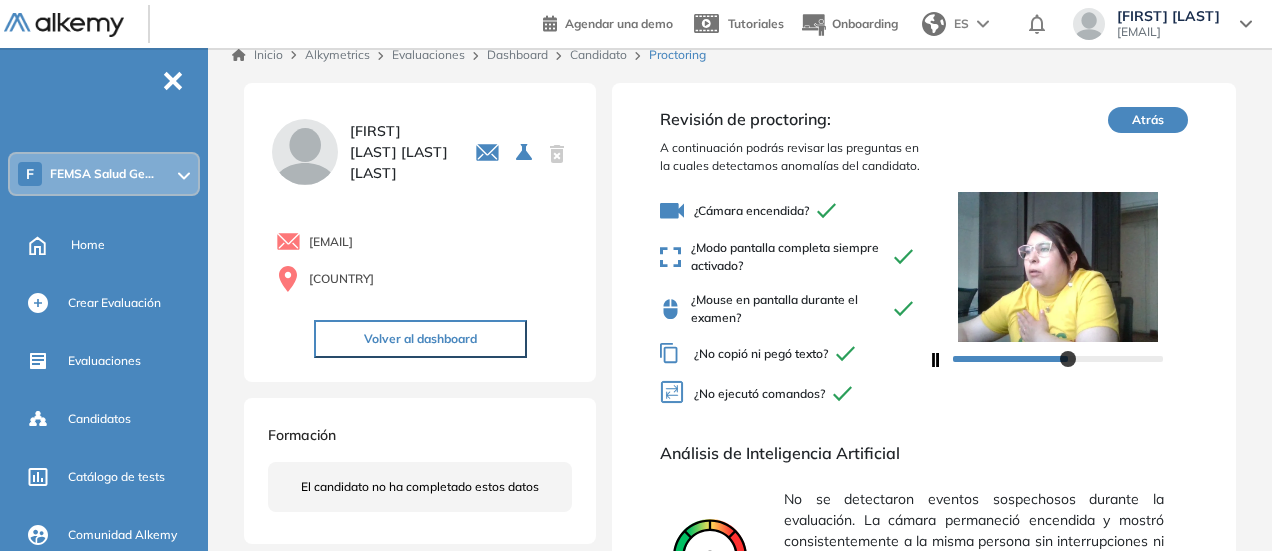 scroll, scrollTop: 0, scrollLeft: 0, axis: both 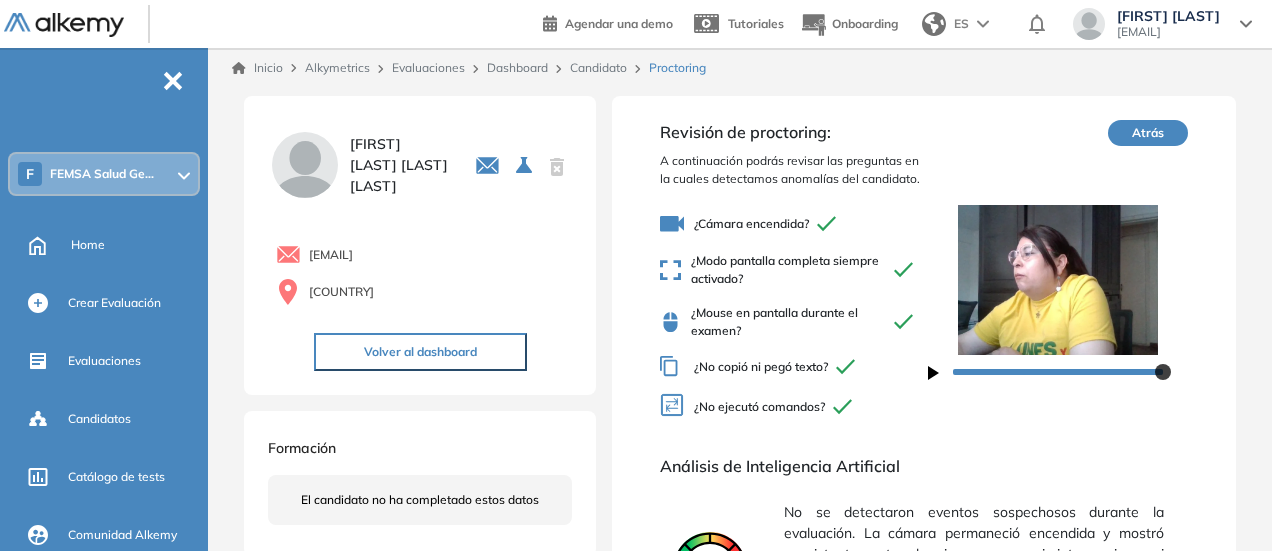 click on "Dashboard" at bounding box center [517, 67] 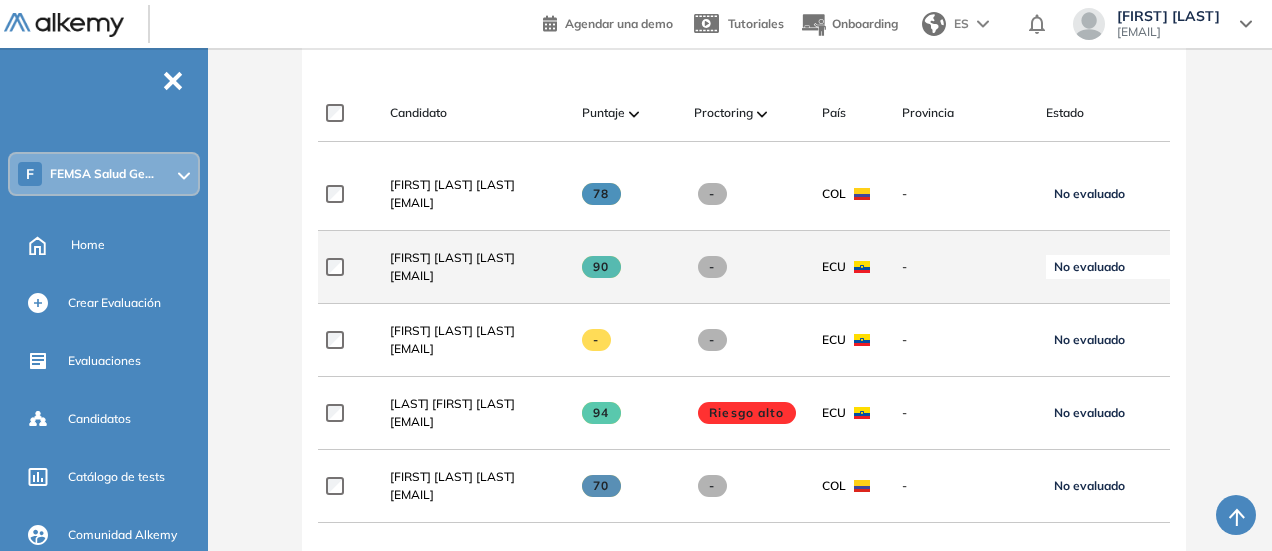 scroll, scrollTop: 538, scrollLeft: 0, axis: vertical 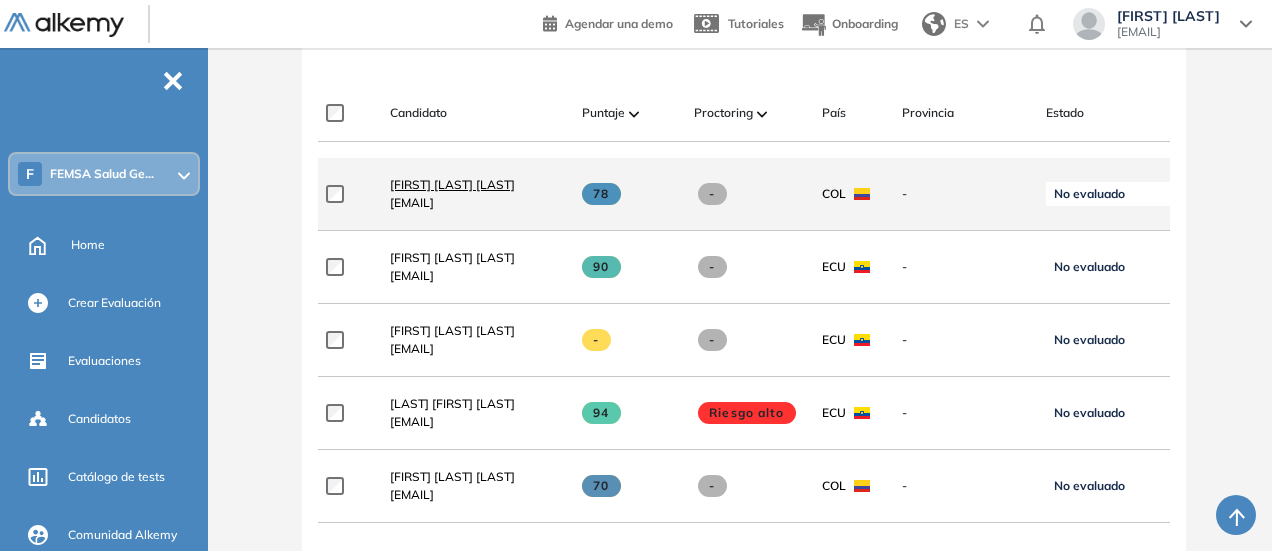 click on "[FIRST] [LAST] [LAST]" at bounding box center [452, 184] 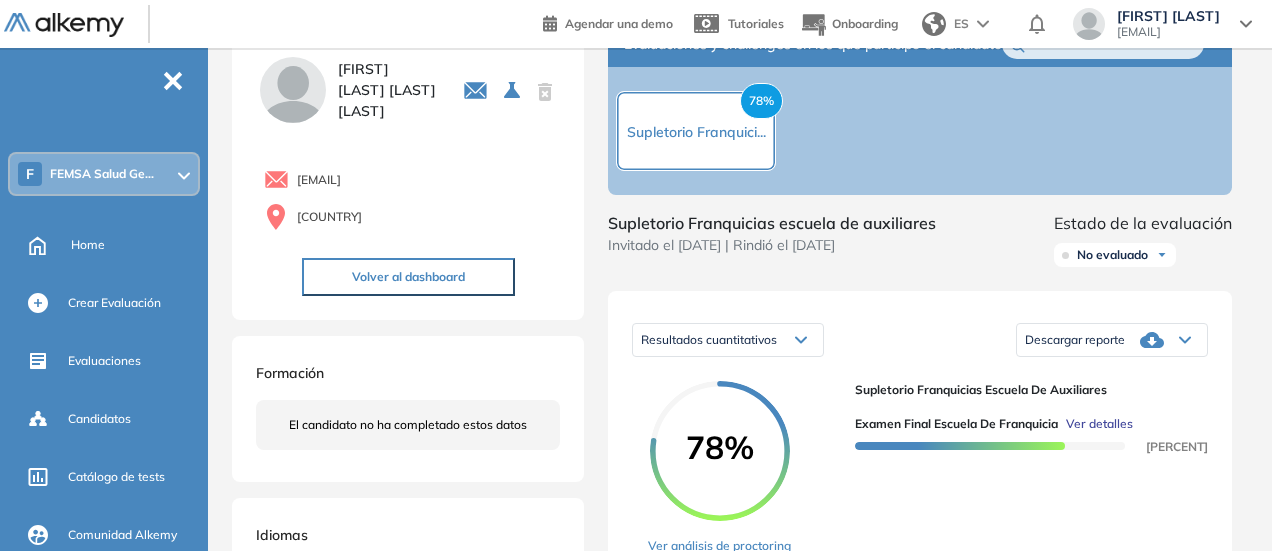 scroll, scrollTop: 0, scrollLeft: 0, axis: both 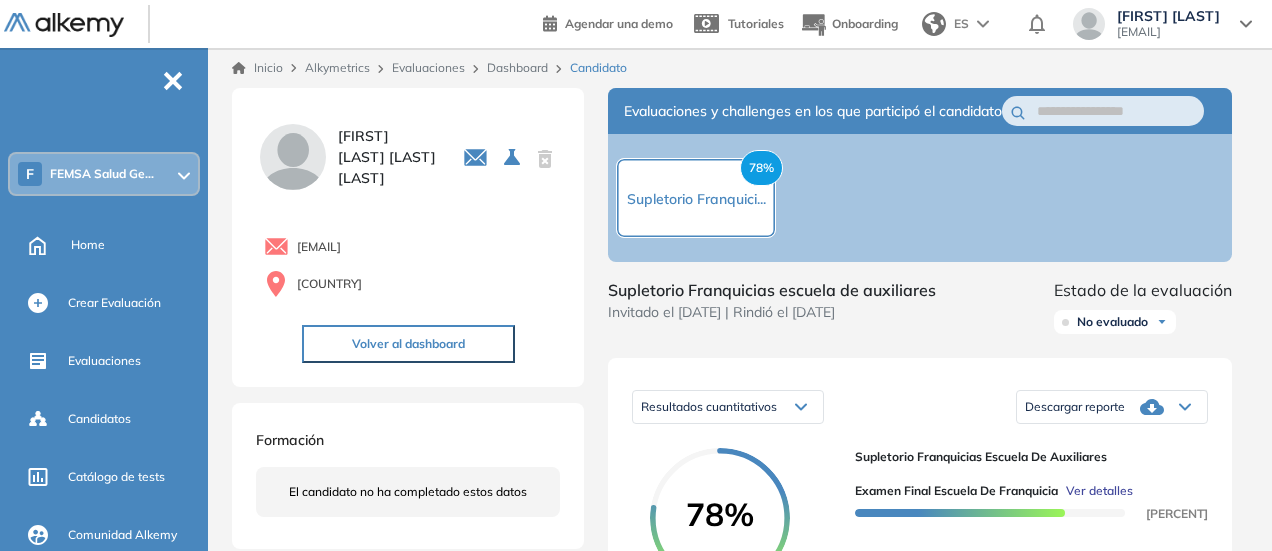 click on "Inicio Alkymetrics Evaluaciones Dashboard Candidato" at bounding box center [744, 68] 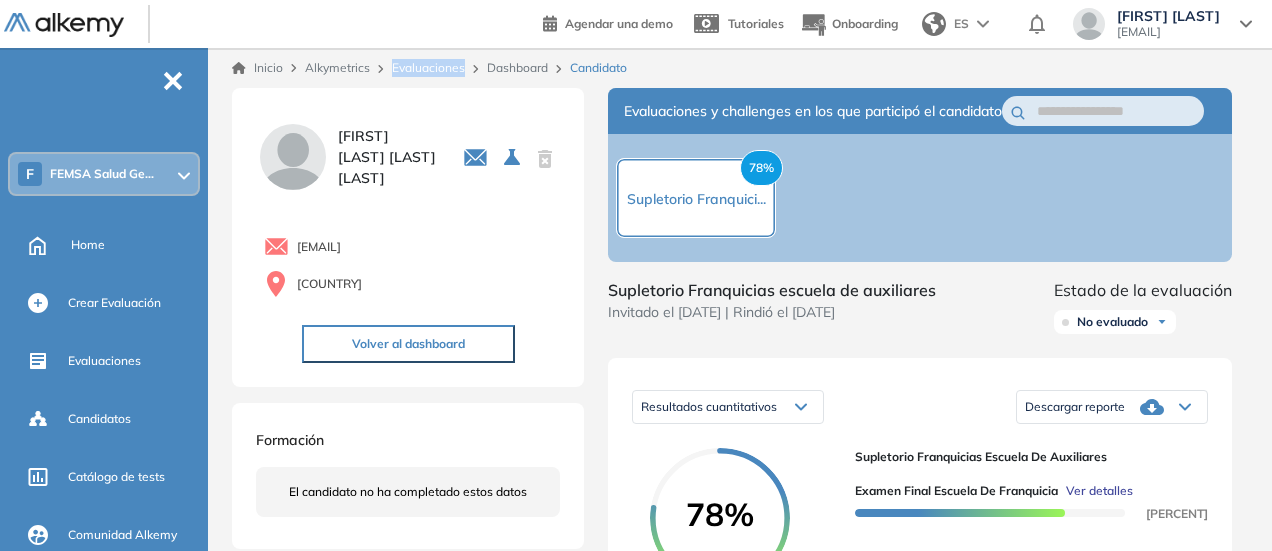 click on "Inicio Alkymetrics Evaluaciones Dashboard Candidato" at bounding box center [744, 68] 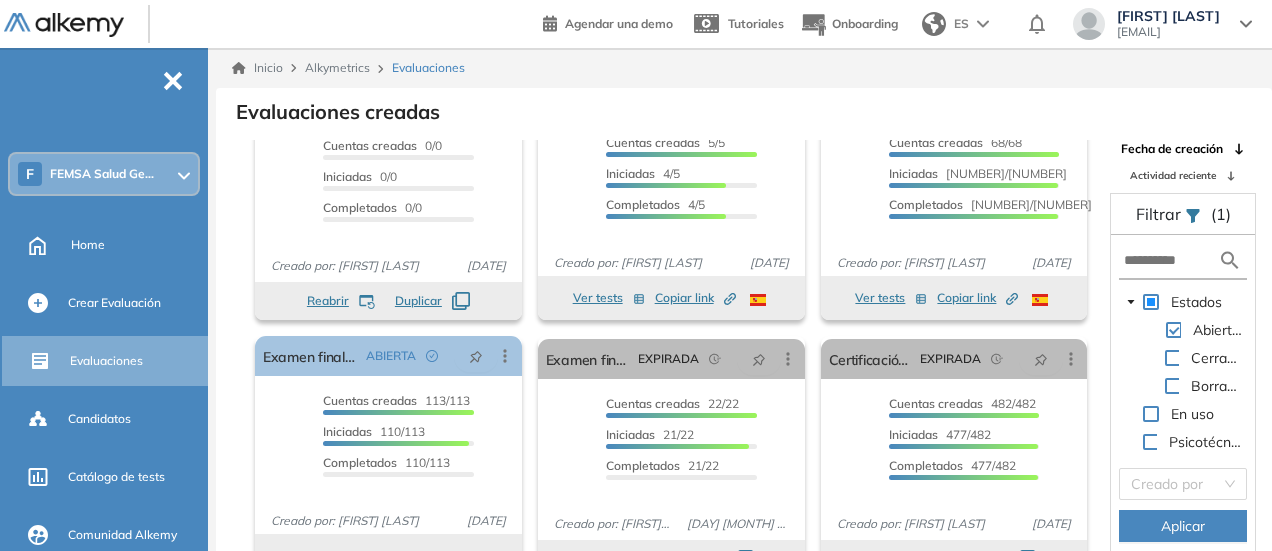 scroll, scrollTop: 74, scrollLeft: 0, axis: vertical 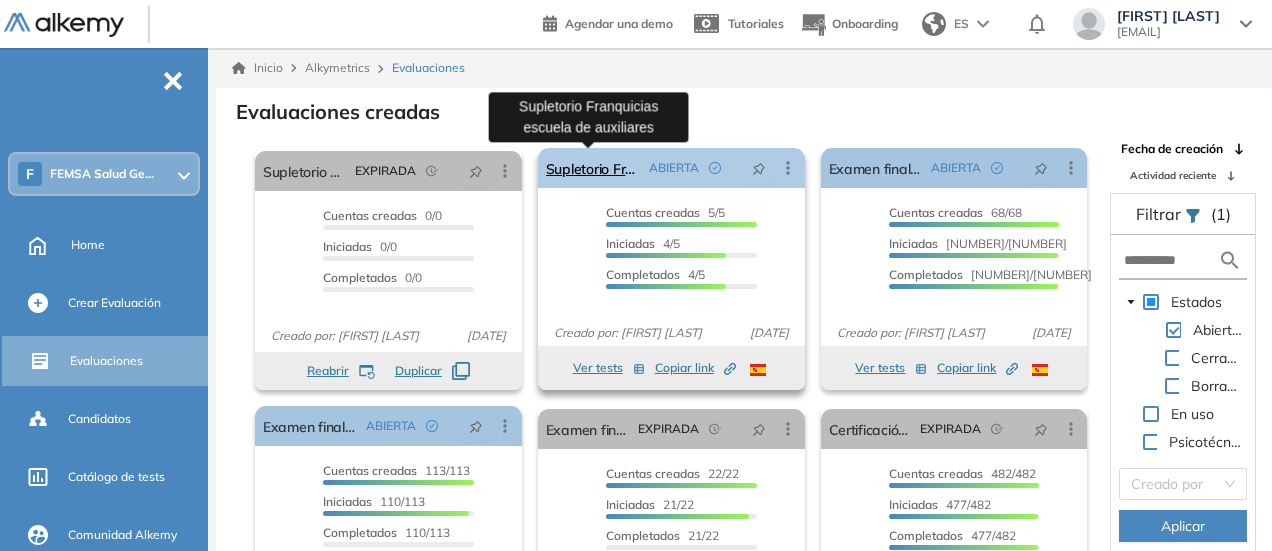 click on "Supletorio Franquicias escuela de auxiliares" at bounding box center [593, 168] 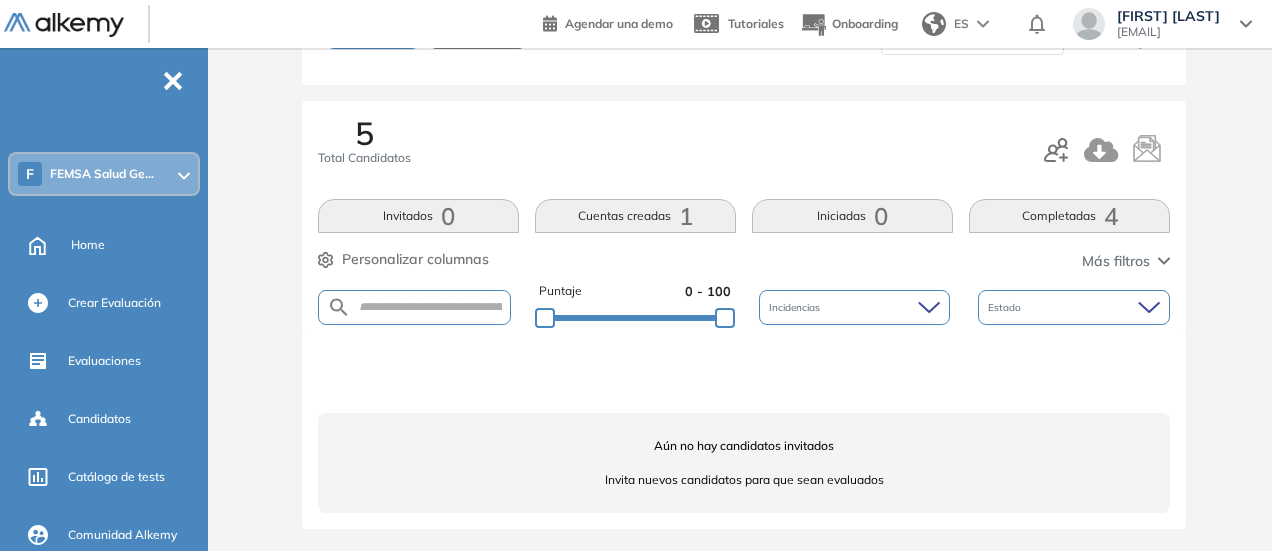 scroll, scrollTop: 0, scrollLeft: 0, axis: both 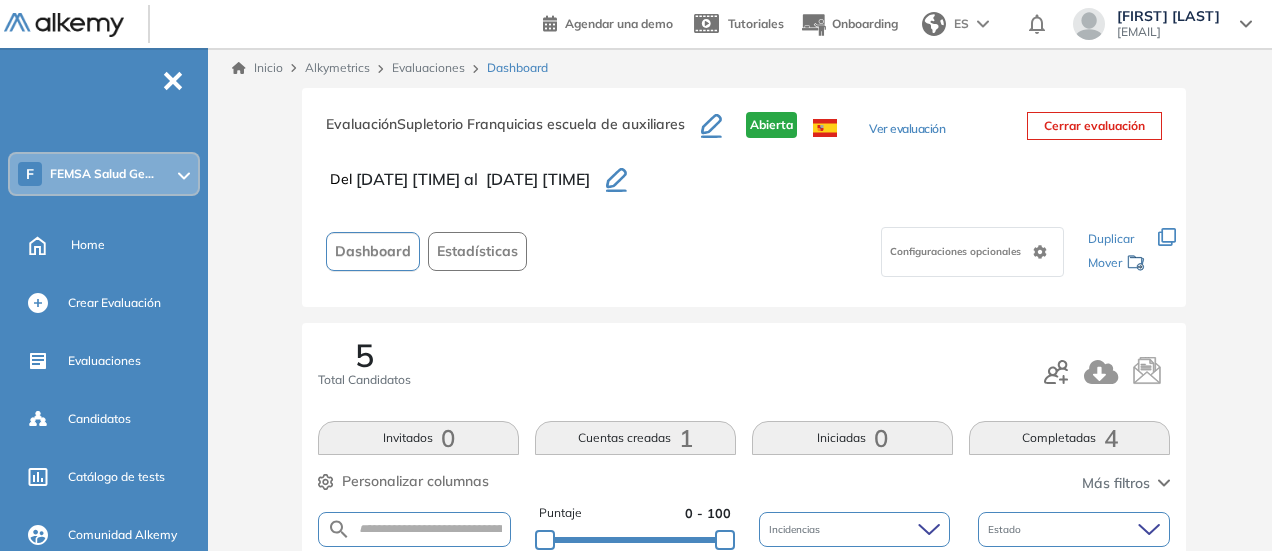 click on "Evaluaciones" at bounding box center [428, 67] 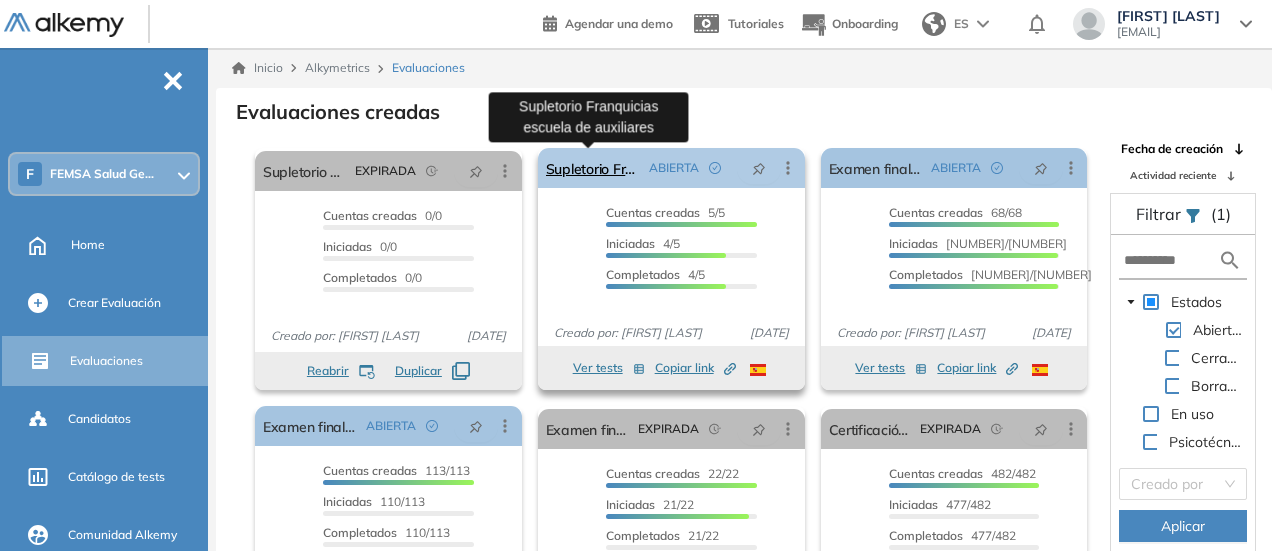 click on "Supletorio Franquicias escuela de auxiliares" at bounding box center (593, 168) 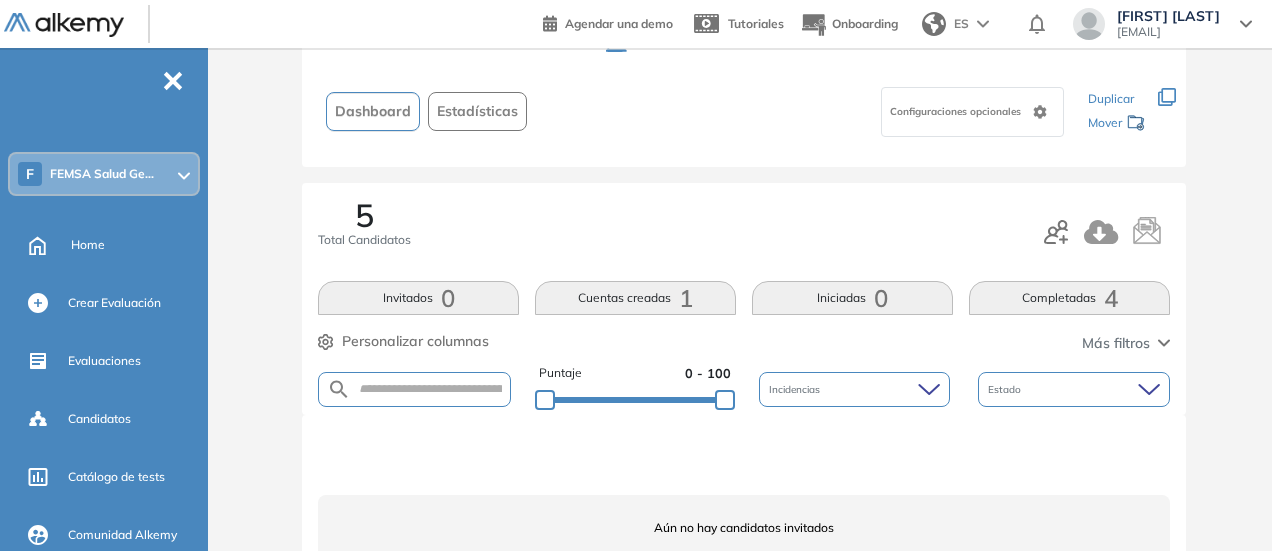 scroll, scrollTop: 0, scrollLeft: 0, axis: both 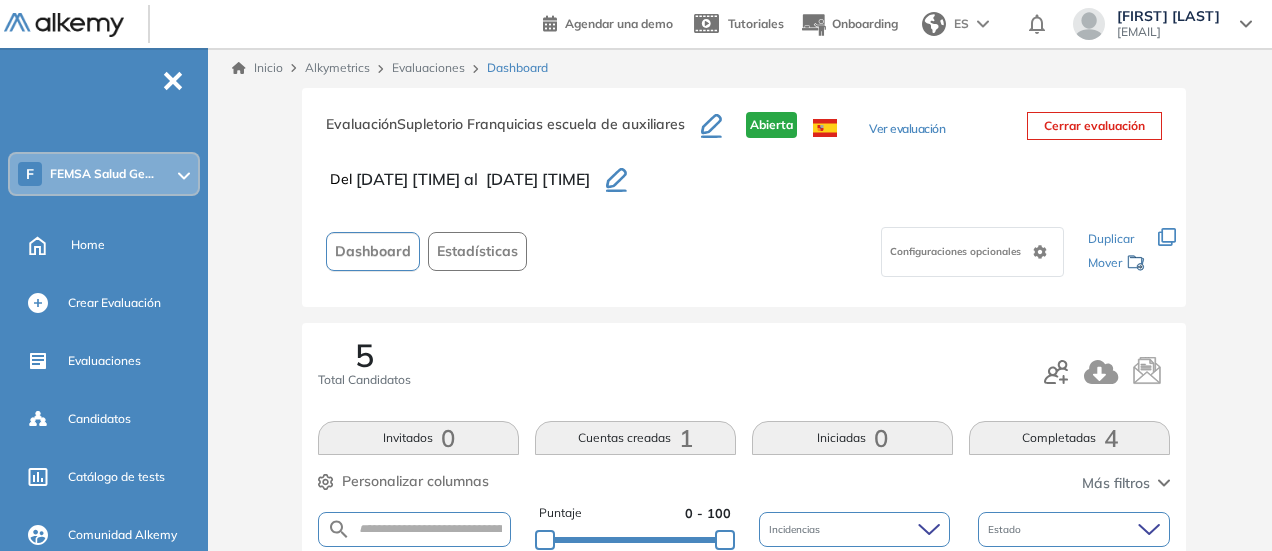 click on "Evaluaciones" at bounding box center (428, 67) 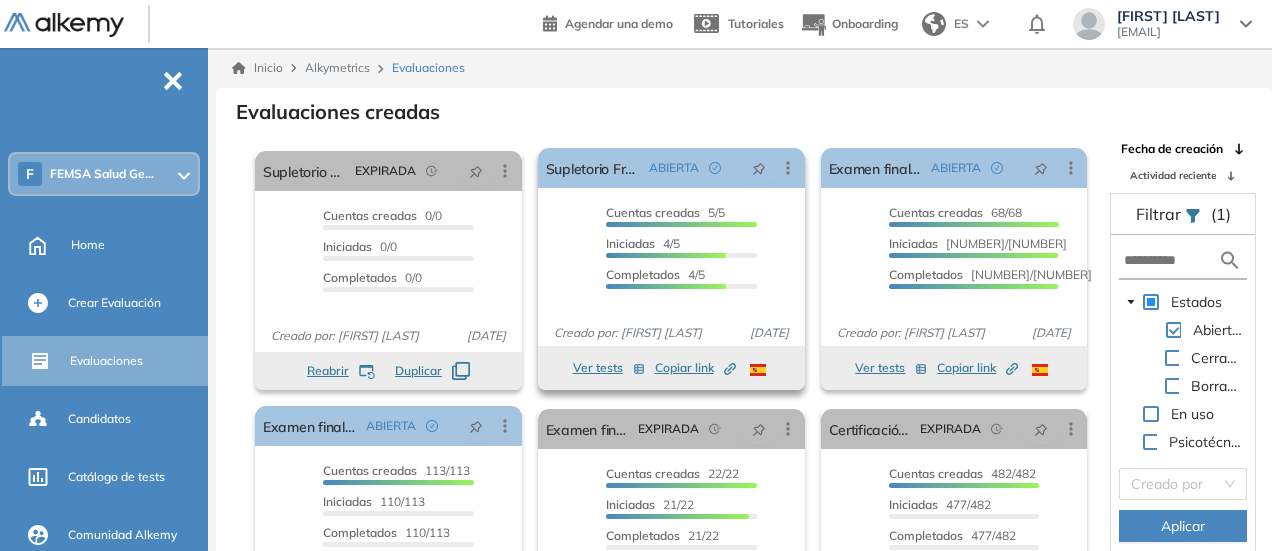 click on "Completados" at bounding box center [643, 274] 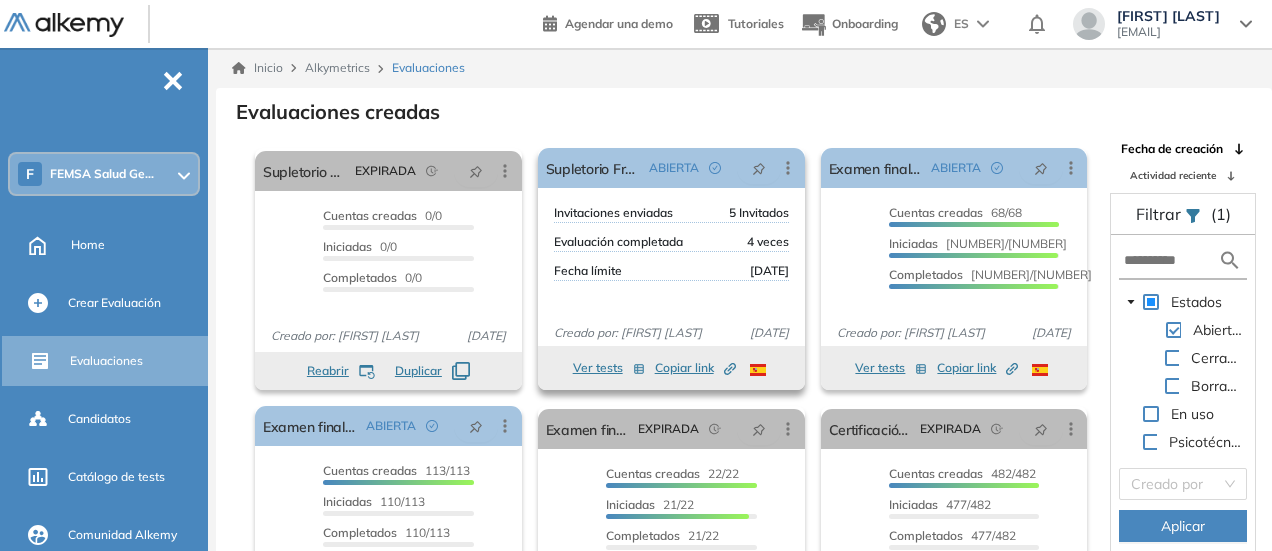 click on "Invitaciones enviadas 5 Invitados Evaluación completada 4 veces Fecha límite [DATE]" at bounding box center (671, 256) 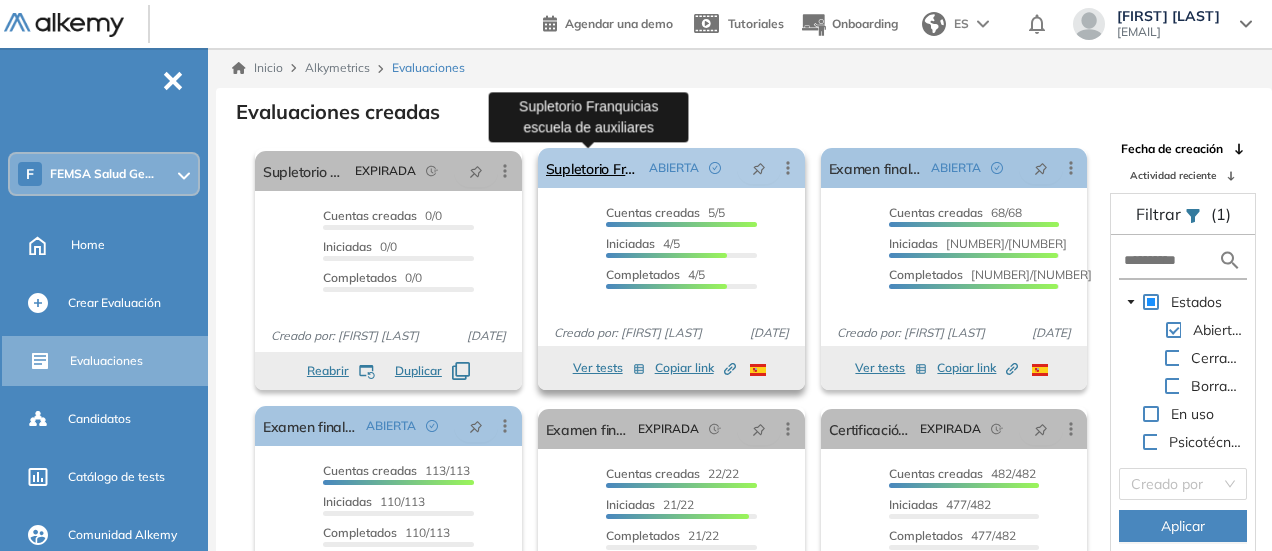 click on "Supletorio Franquicias escuela de auxiliares" at bounding box center [593, 168] 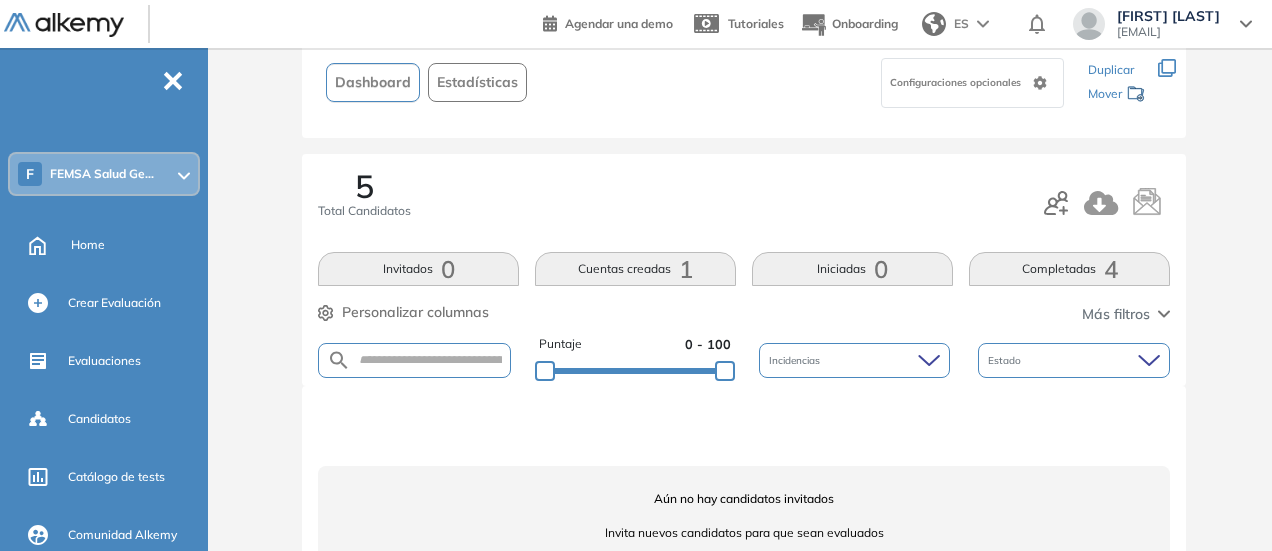 scroll, scrollTop: 222, scrollLeft: 0, axis: vertical 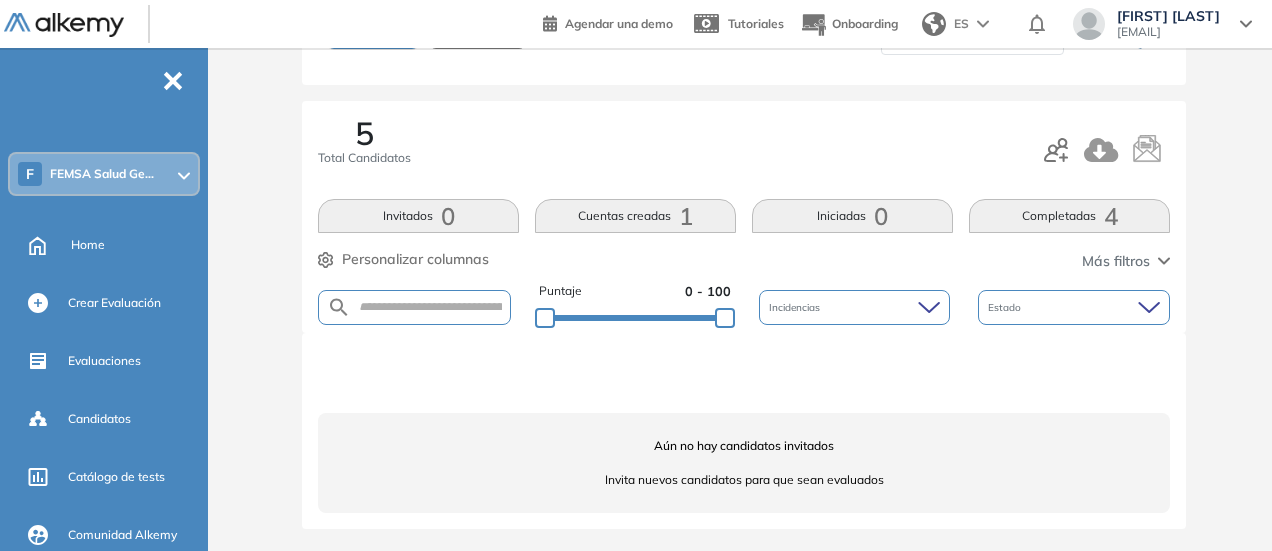 click on "Completadas 4" at bounding box center (1069, 216) 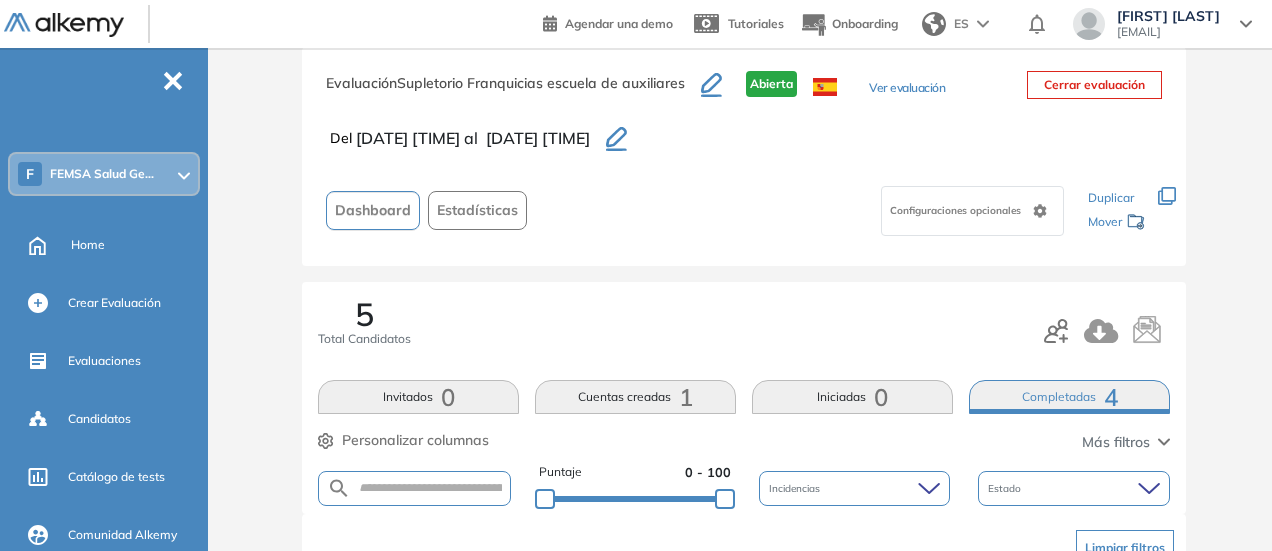 scroll, scrollTop: 42, scrollLeft: 0, axis: vertical 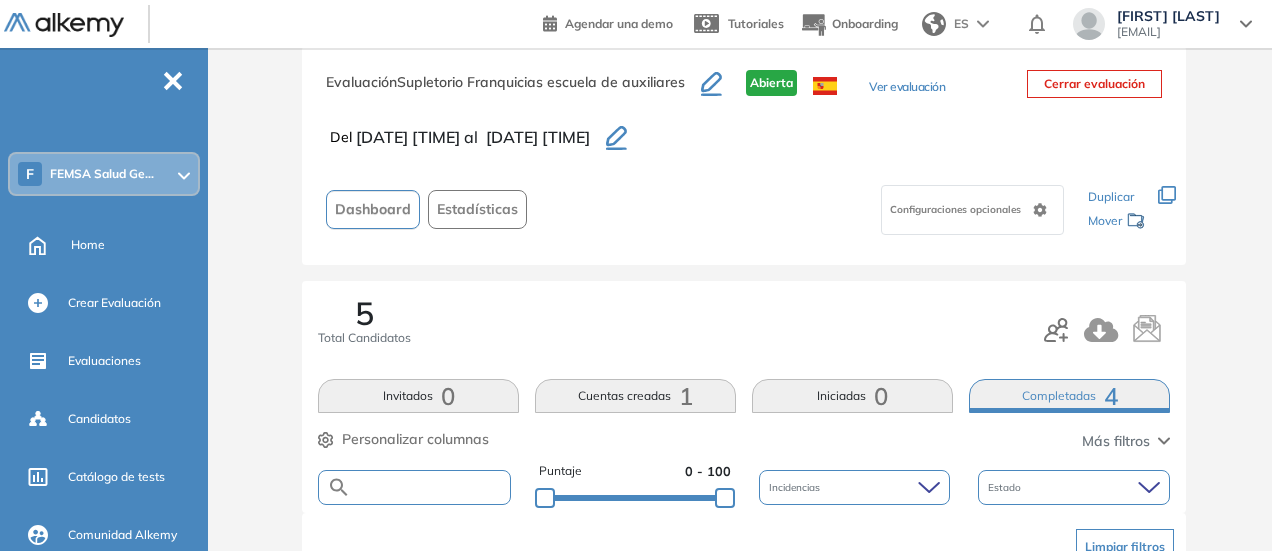 click at bounding box center [430, 487] 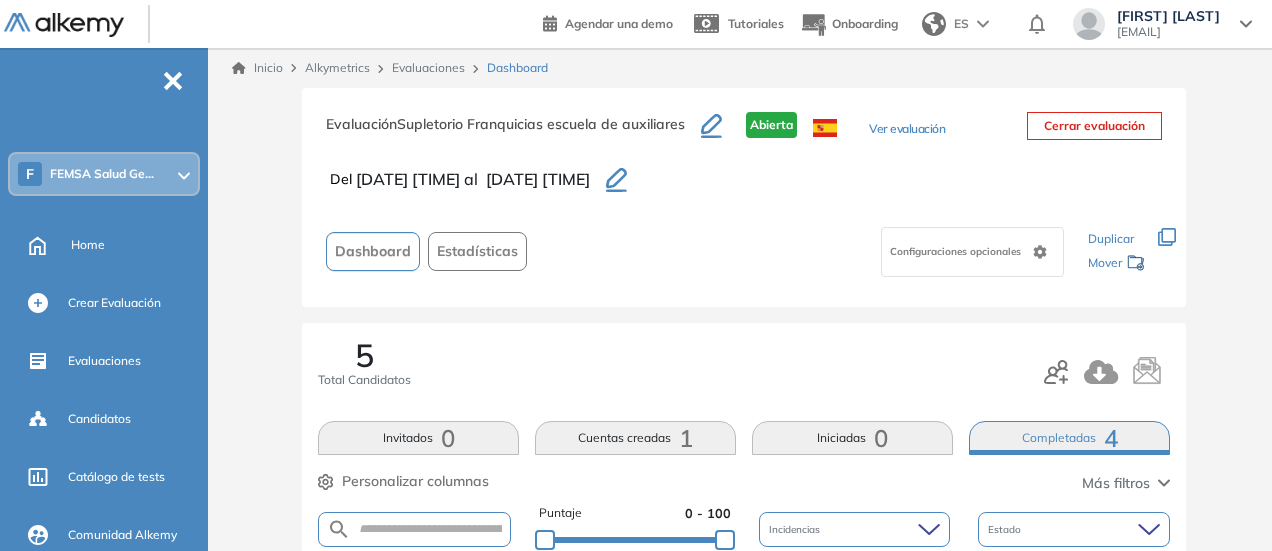 click on "Dashboard" at bounding box center (373, 251) 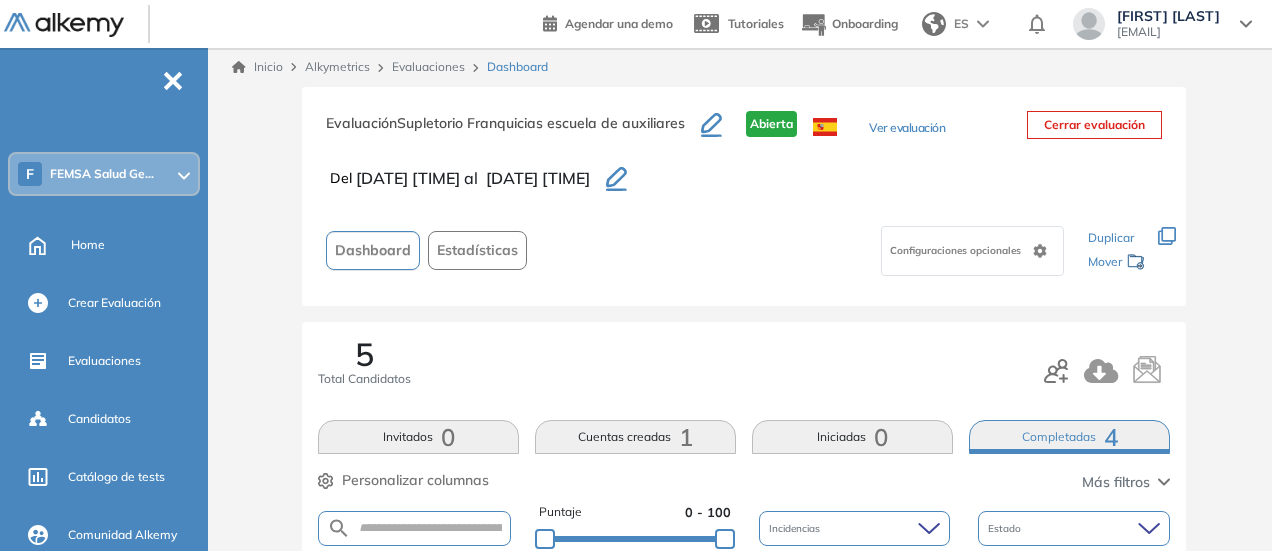 scroll, scrollTop: 0, scrollLeft: 0, axis: both 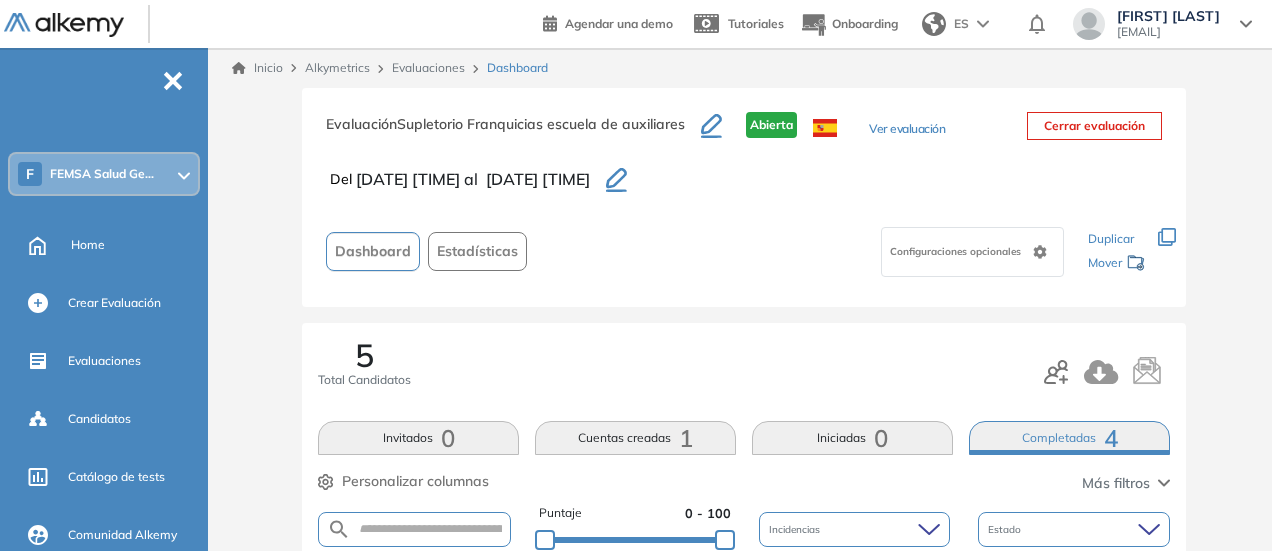 click on "Evaluaciones" at bounding box center (428, 67) 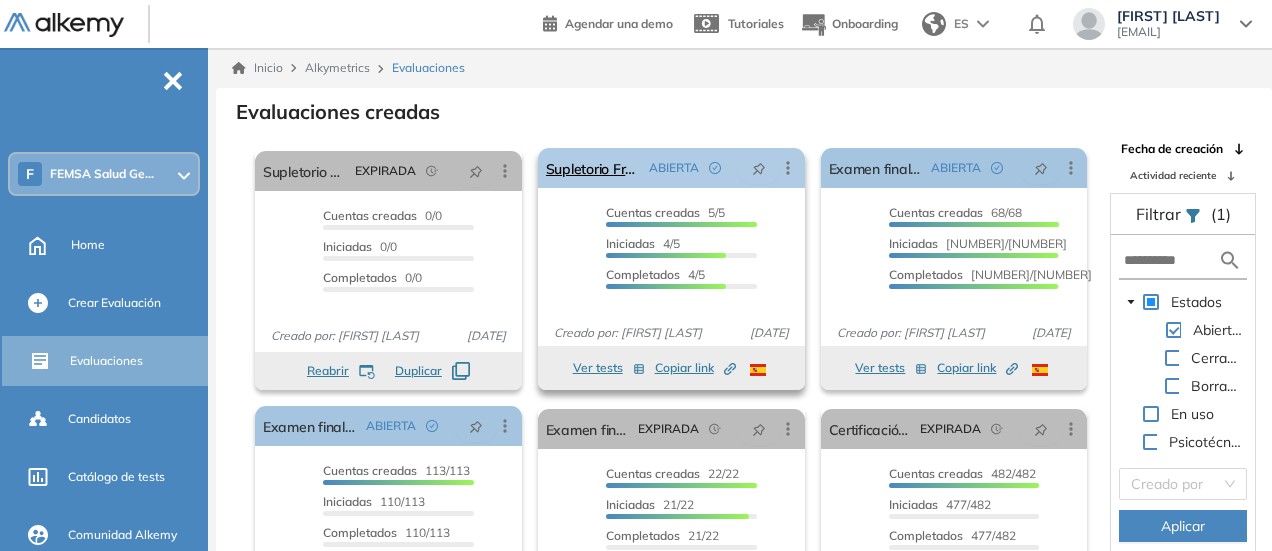click 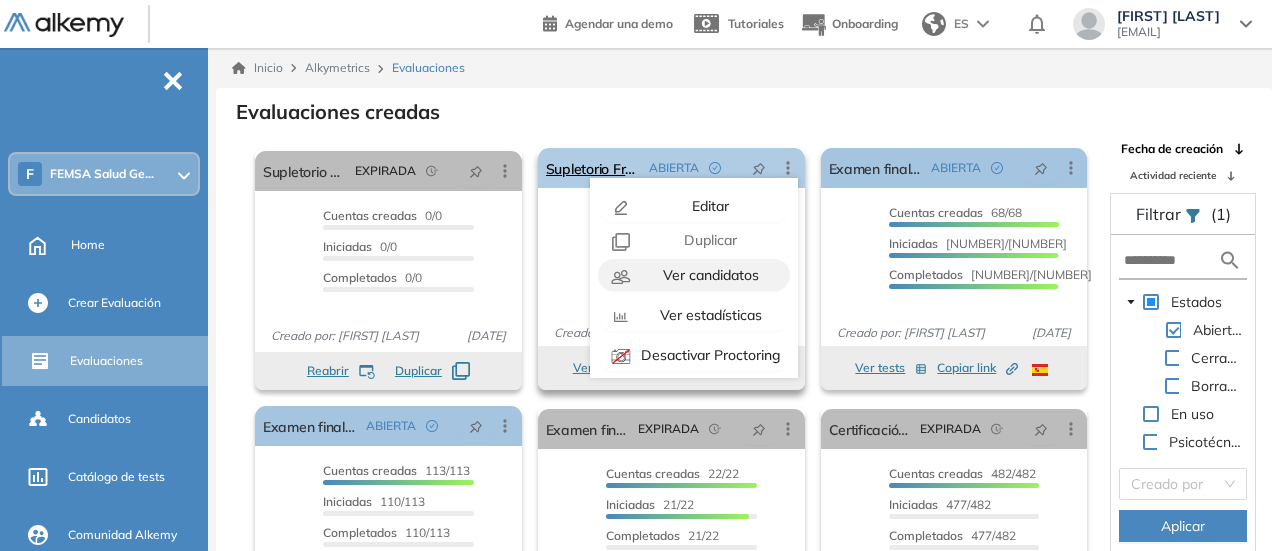 click on "Ver candidatos" at bounding box center (709, 275) 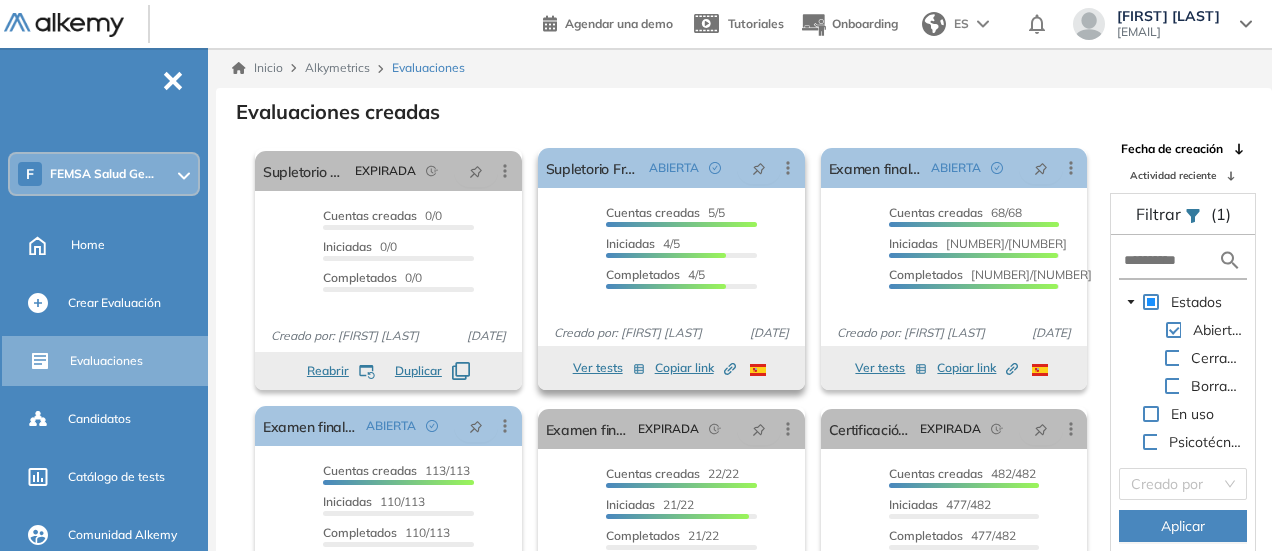 click on "Cuentas creadas 5/5 Prefiltrados 0/5 Iniciadas 4/5 Completados 4/5" at bounding box center [671, 256] 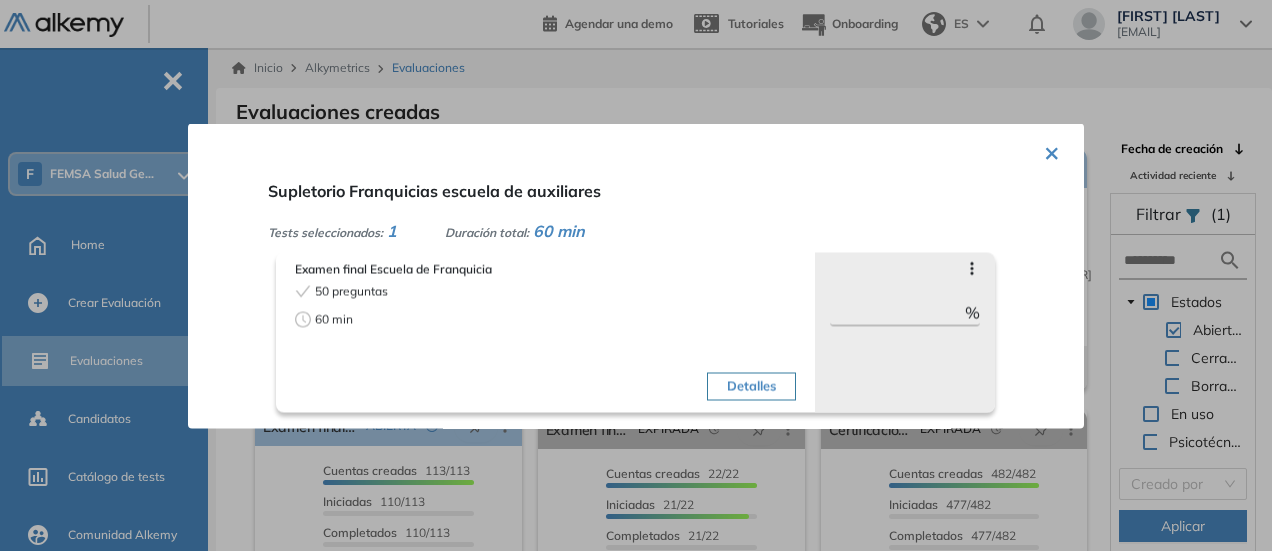 click on "×" at bounding box center [1052, 150] 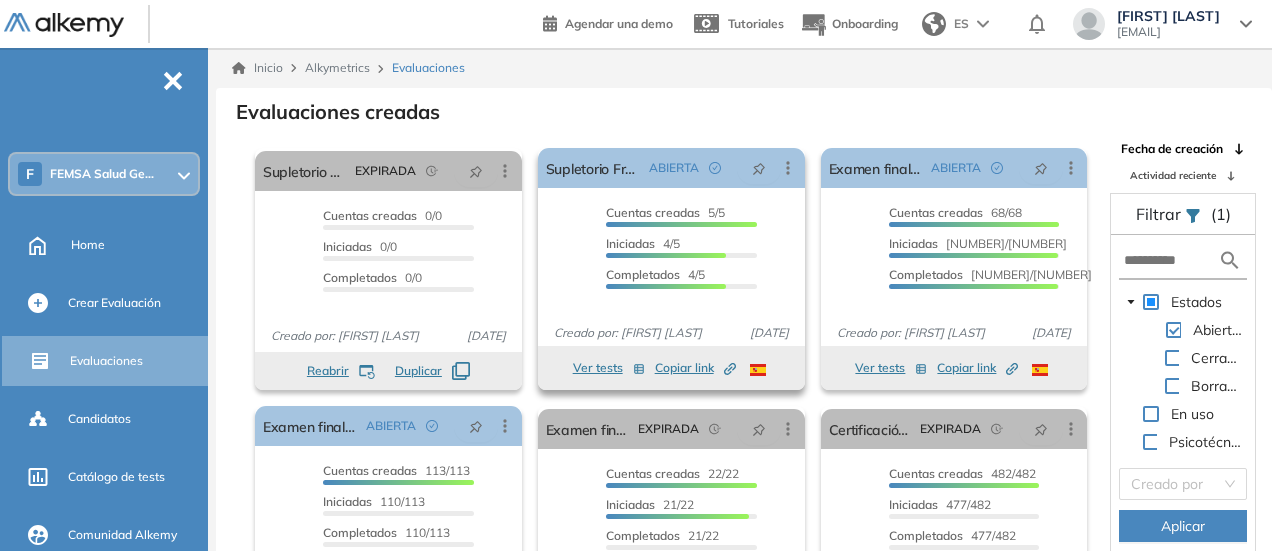 click on "Cuentas creadas 5/5 Prefiltrados 0/5 Iniciadas 4/5 Completados 4/5" at bounding box center [681, 250] 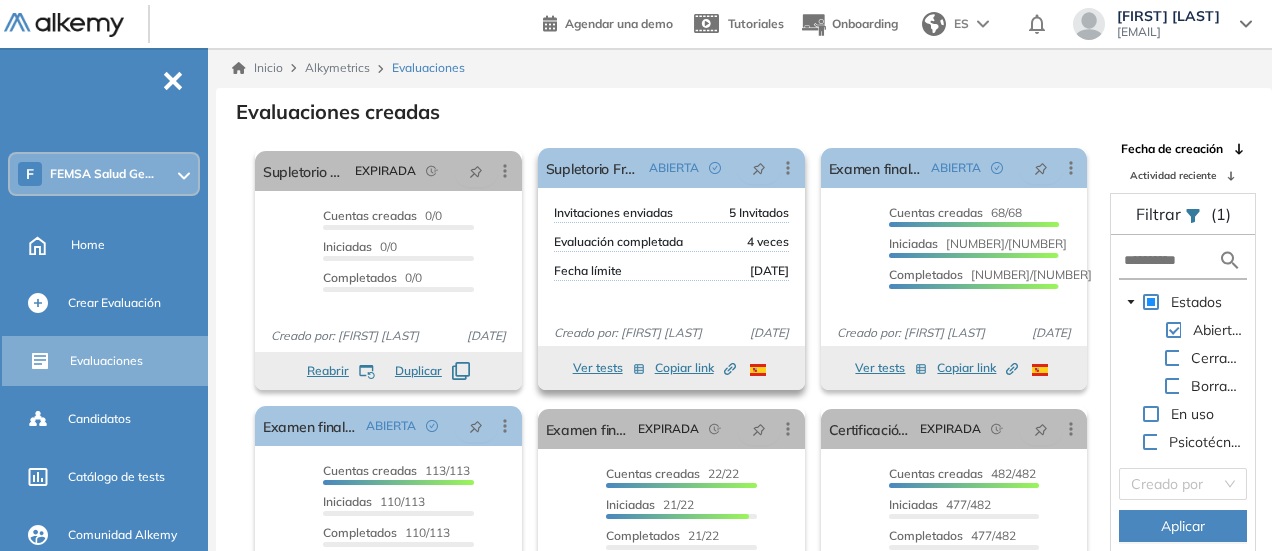 click on "Fecha límite [DATE]" at bounding box center (671, 271) 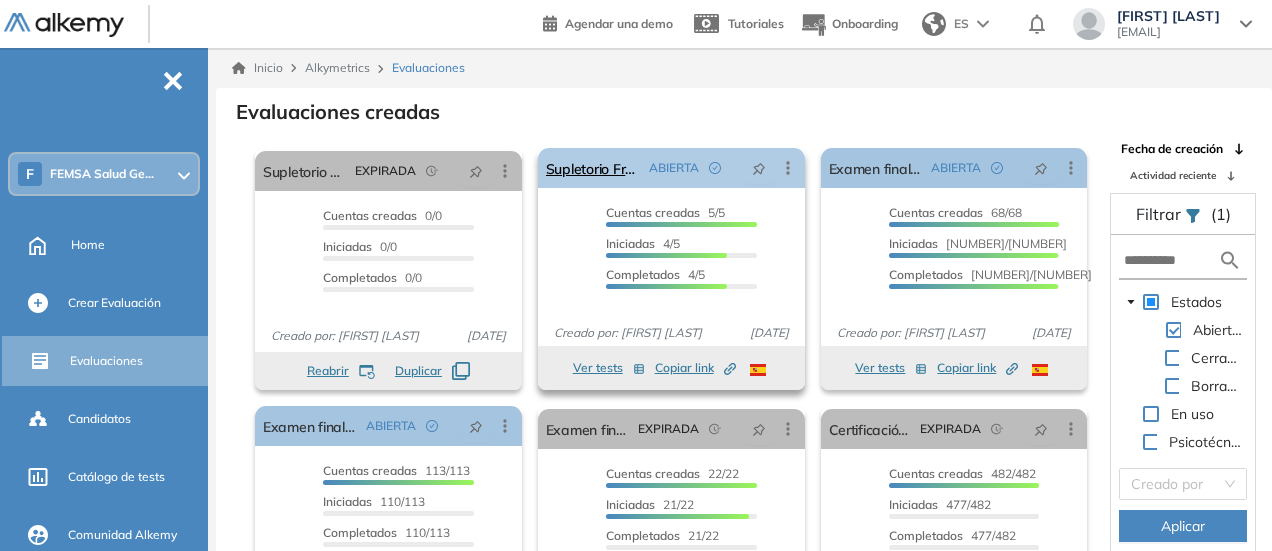 click 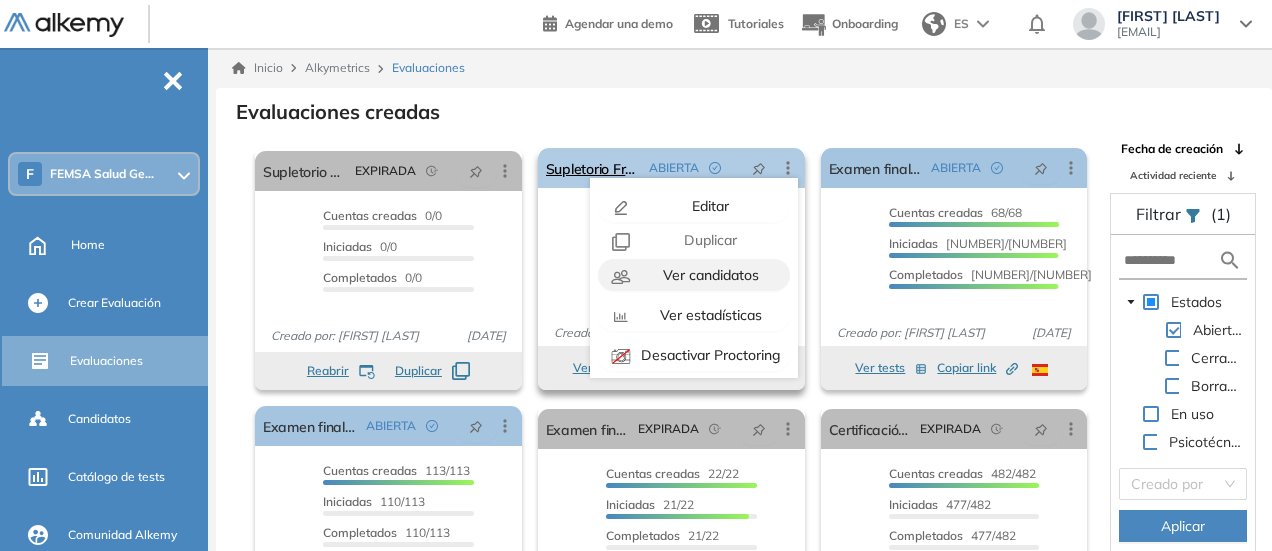 click on "Ver candidatos" at bounding box center (709, 275) 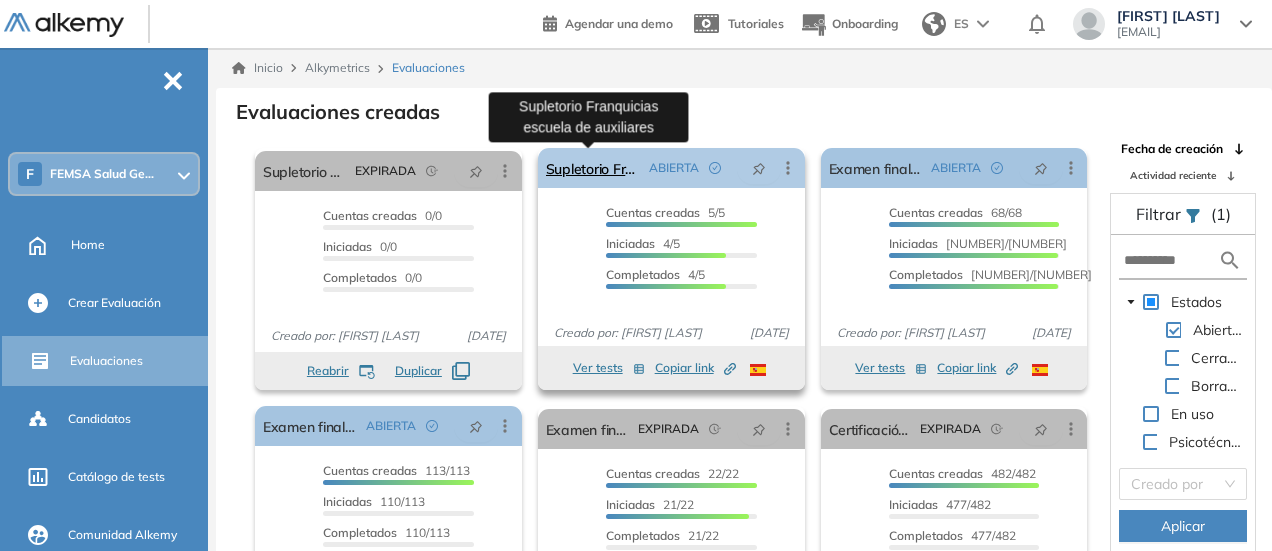 click on "Supletorio Franquicias escuela de auxiliares" at bounding box center (593, 168) 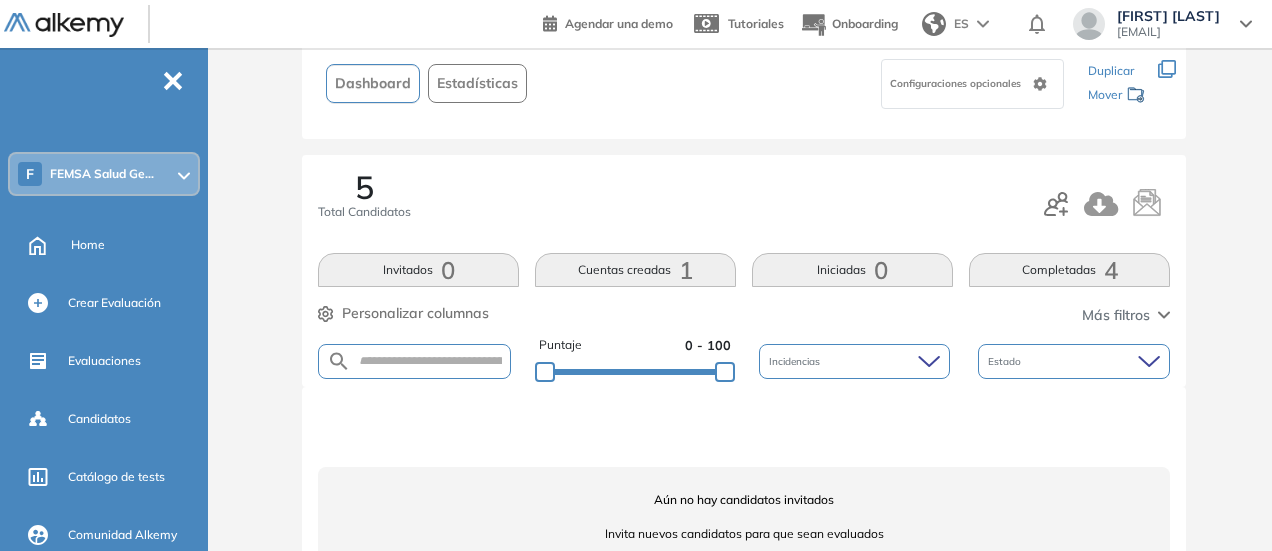 scroll, scrollTop: 166, scrollLeft: 0, axis: vertical 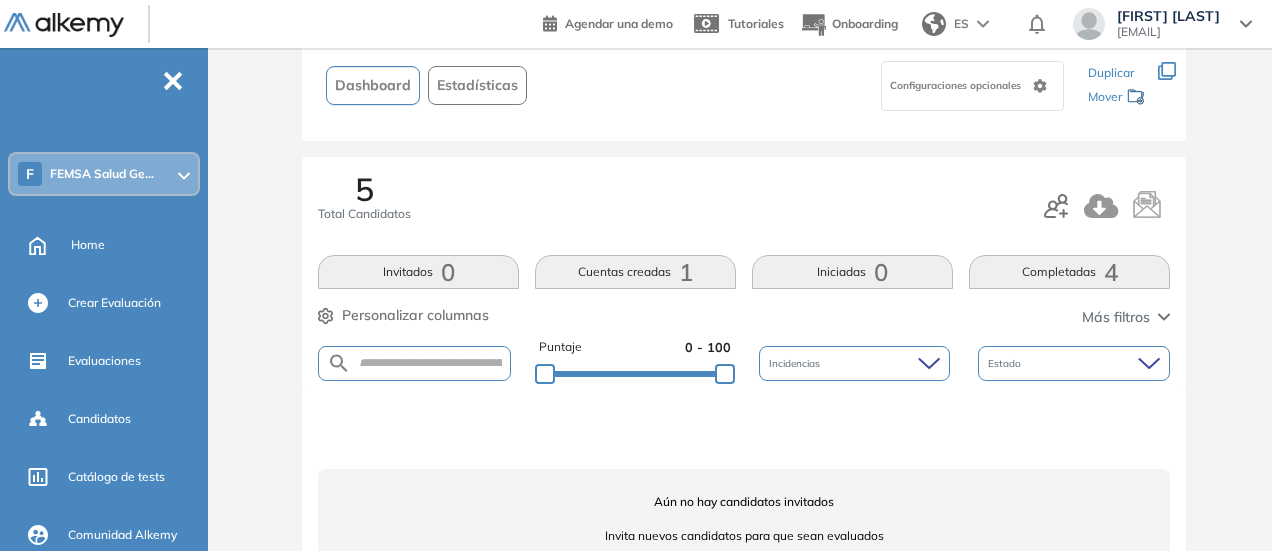 click on "[EMAIL]" at bounding box center (1168, 32) 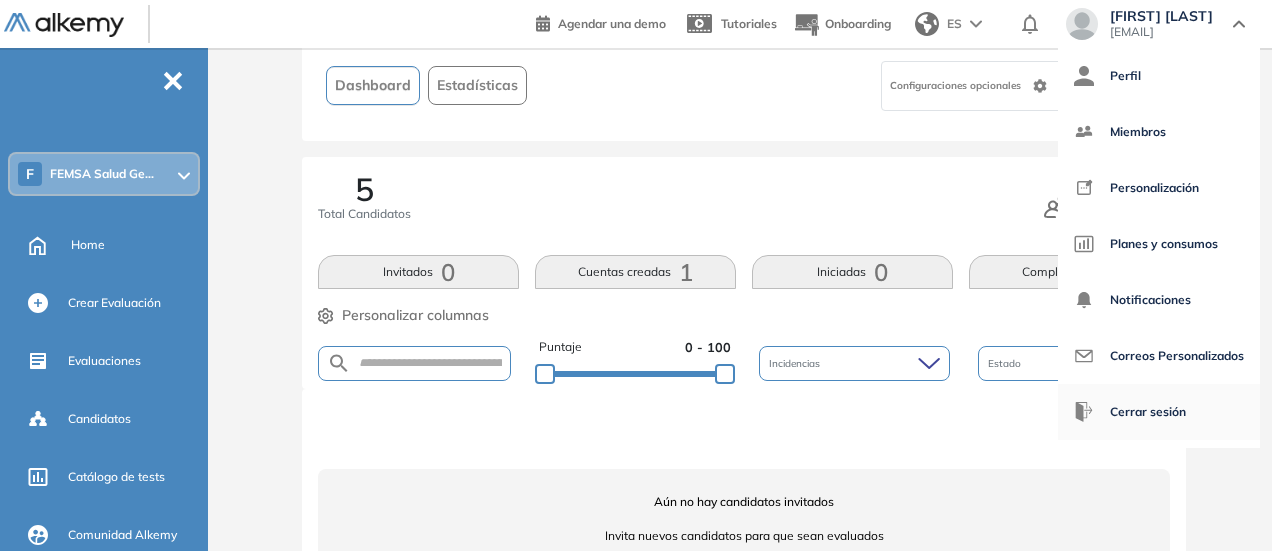 click on "Cerrar sesión" at bounding box center [1159, 412] 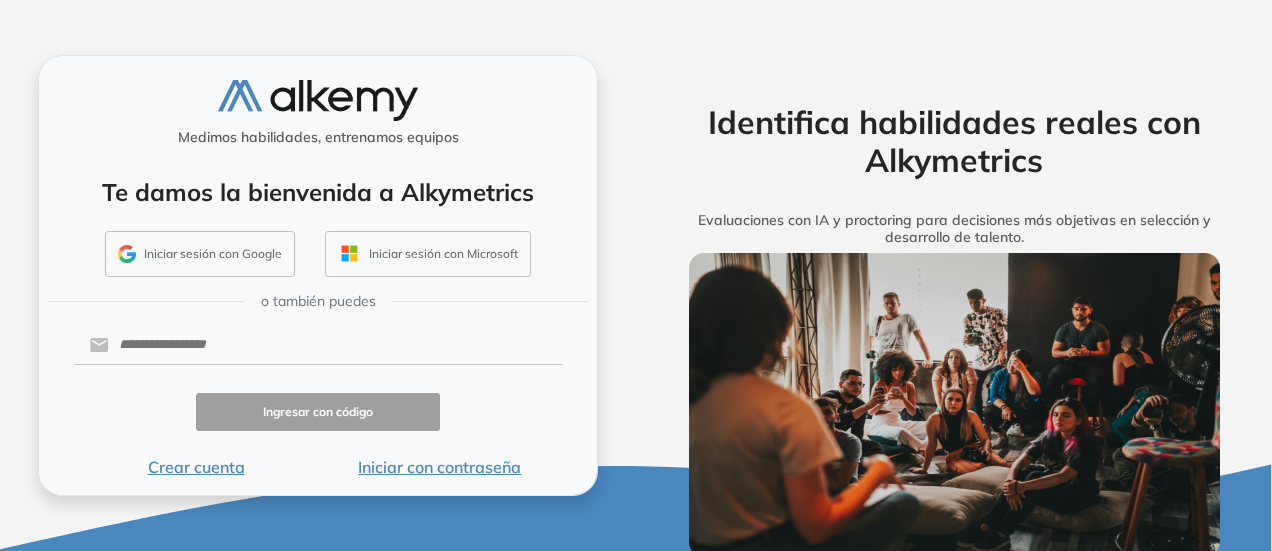 scroll, scrollTop: 0, scrollLeft: 0, axis: both 